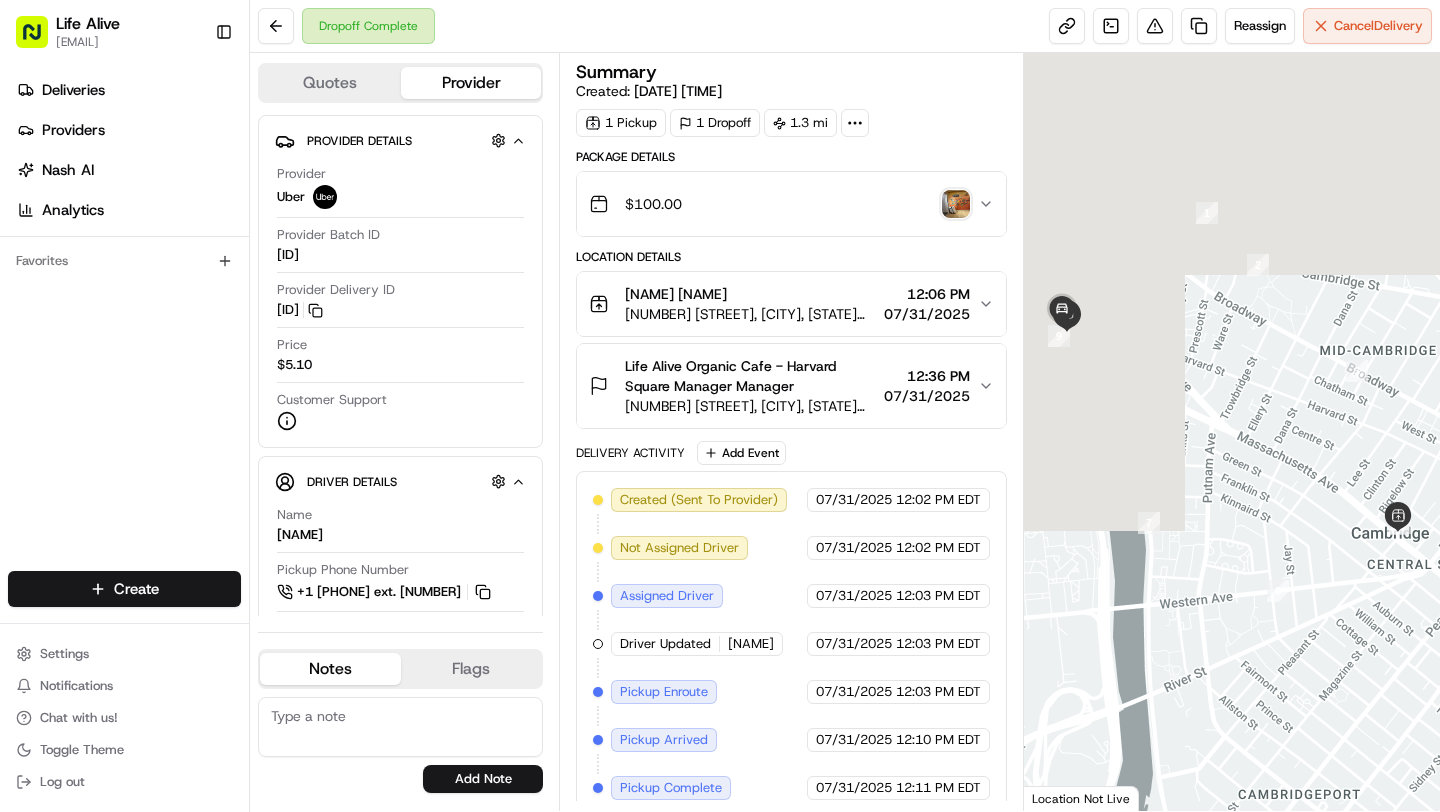scroll, scrollTop: 0, scrollLeft: 0, axis: both 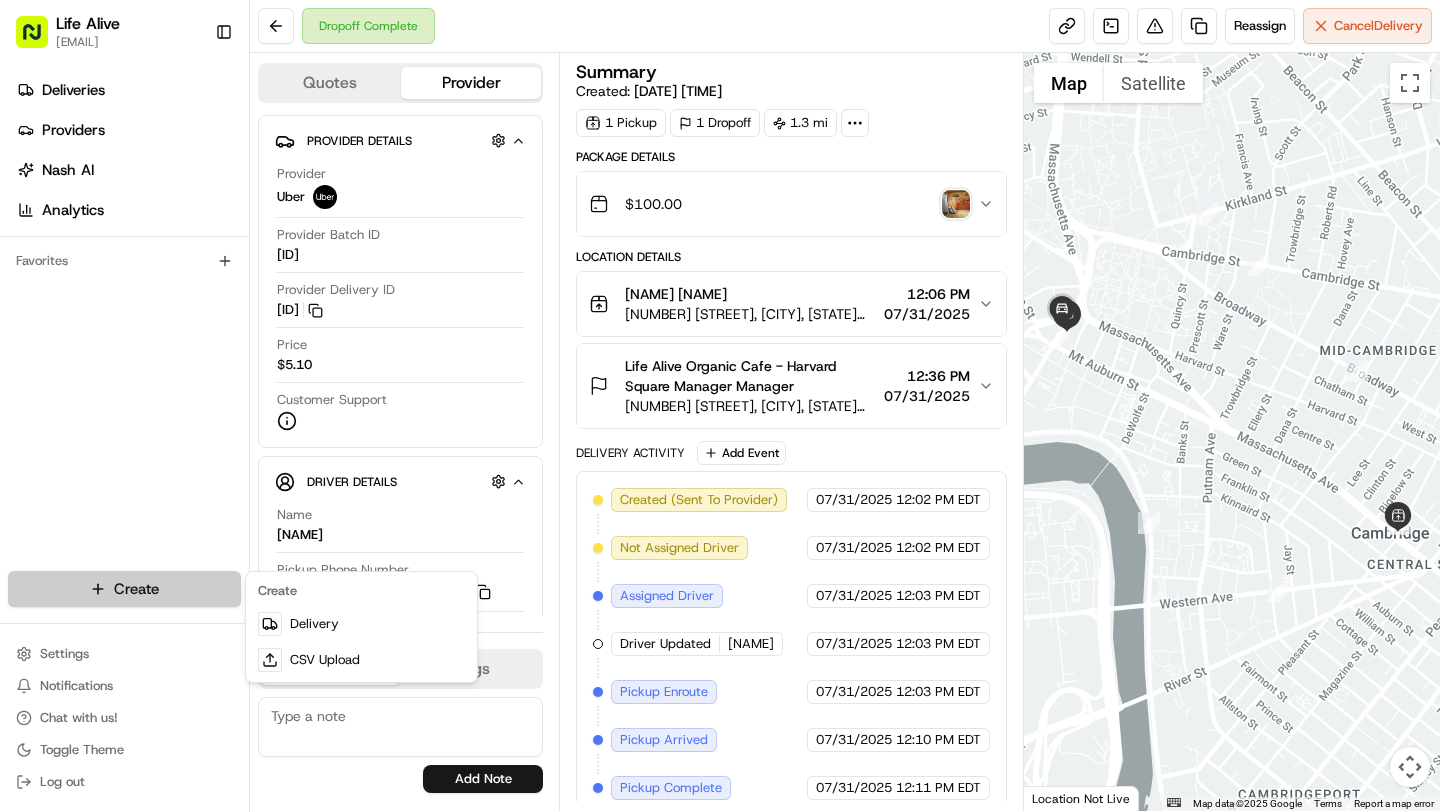 click on "[ID] [ID] [NAME] [PHONE] [PHONE] [TIP] [TYPE] [MAKE] [MODEL] [COLOR] [LICENSE] [NOTES] [FLAGS] [DATE] [TIME] [COUNT] [CURRENCY] [VALUE] [IDENTIFIER] [DESCRIPTION]" at bounding box center (720, 406) 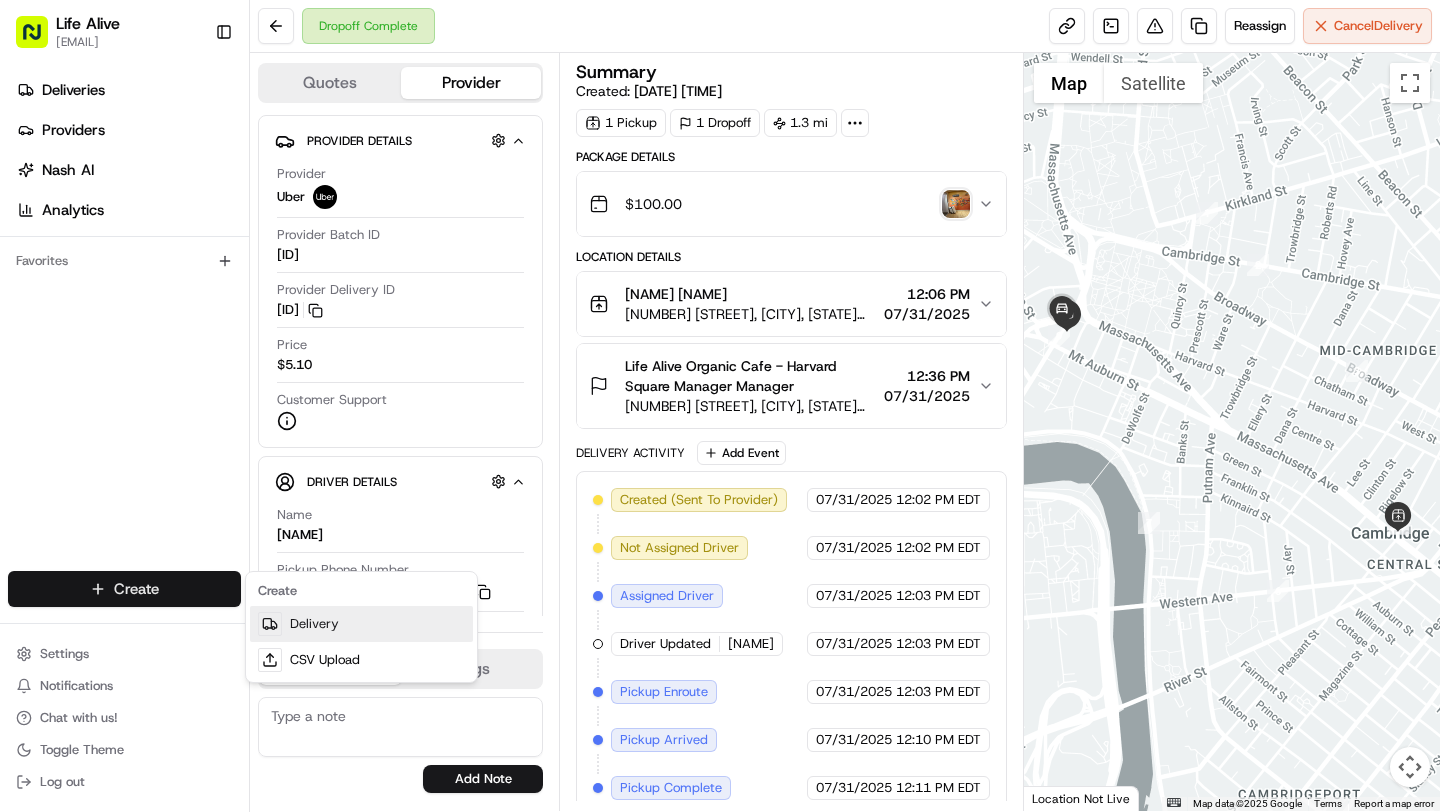 click on "Delivery" at bounding box center [361, 624] 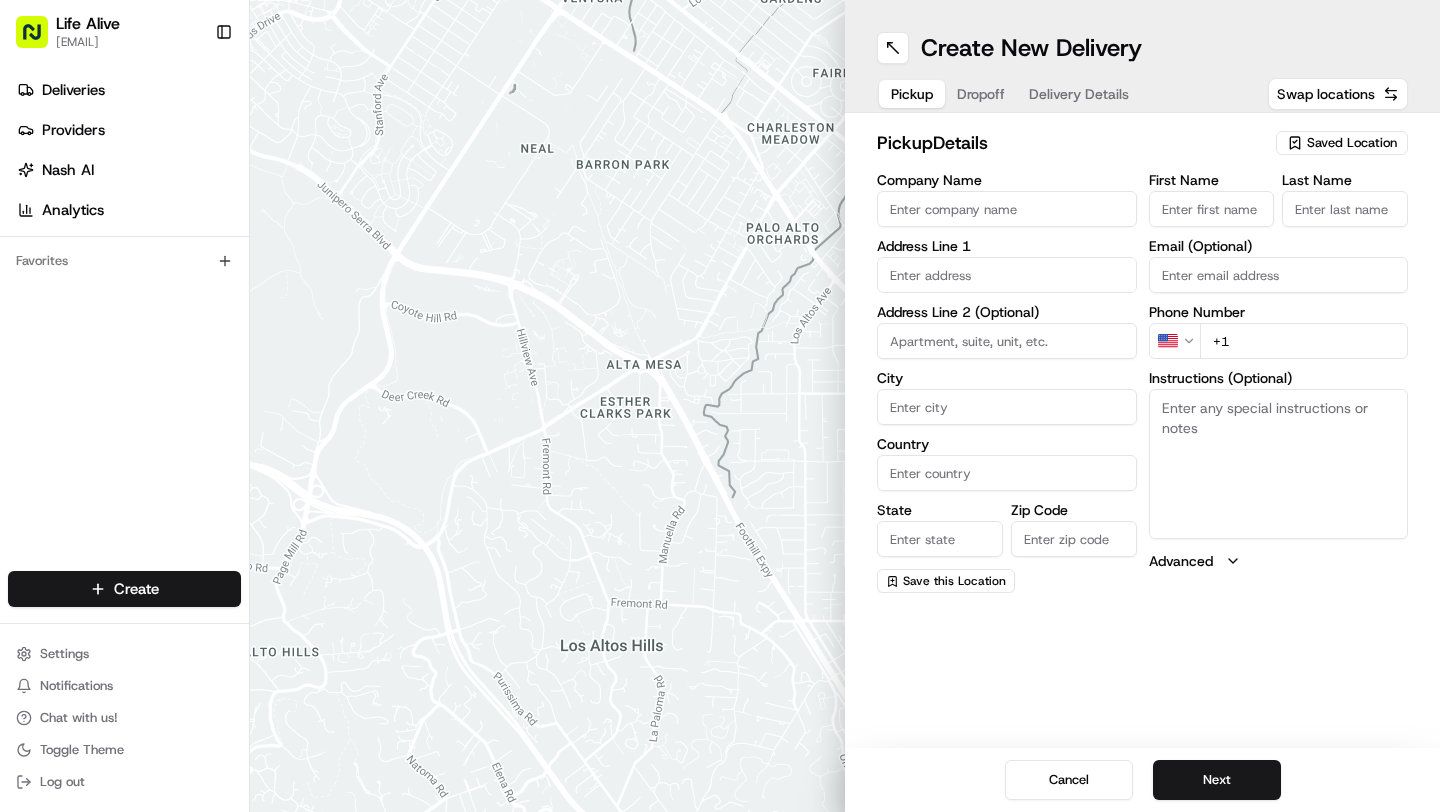 click on "[NAME] [EMAIL] [PHONE]" at bounding box center [720, 406] 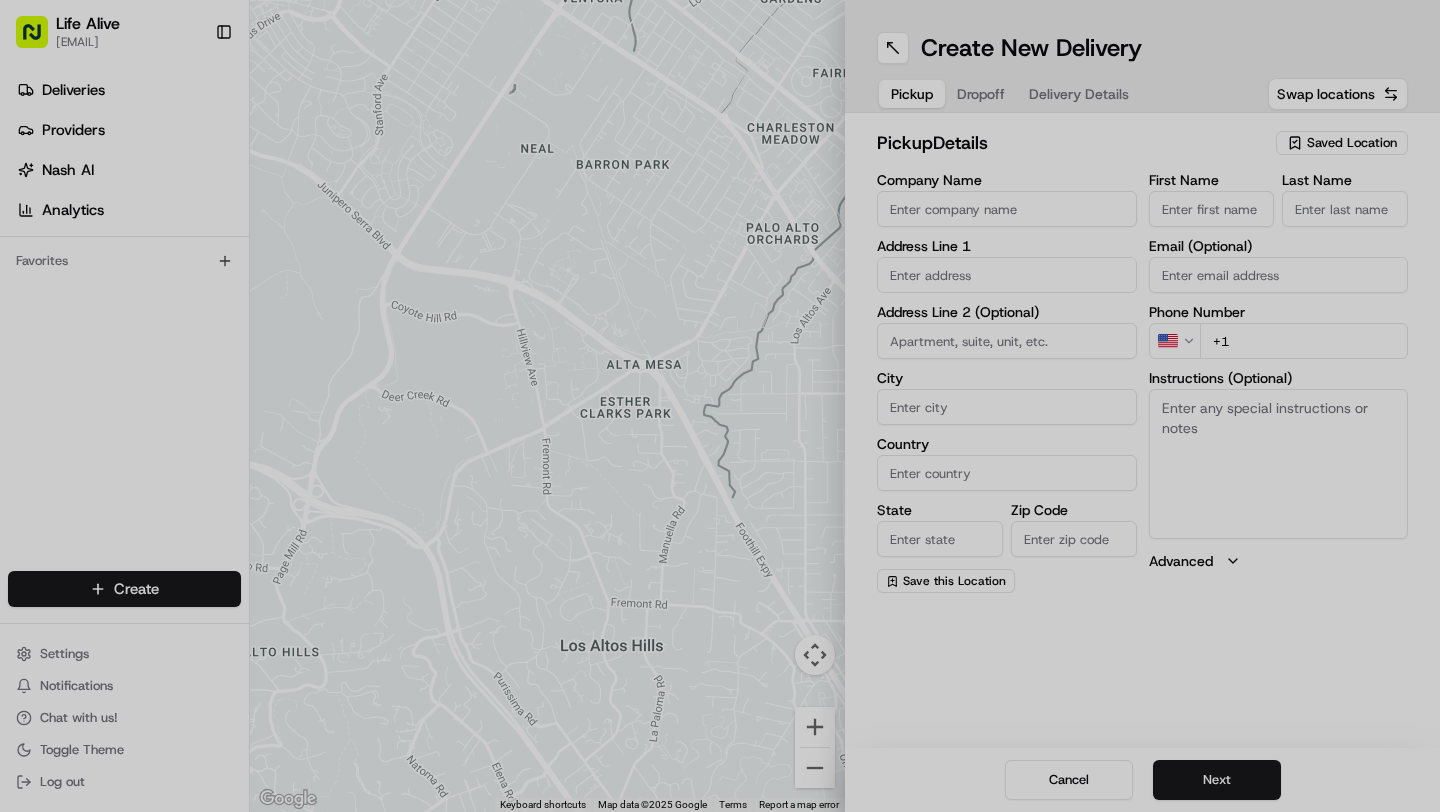 type on "Life Alive Organic Cafe - Central Square" 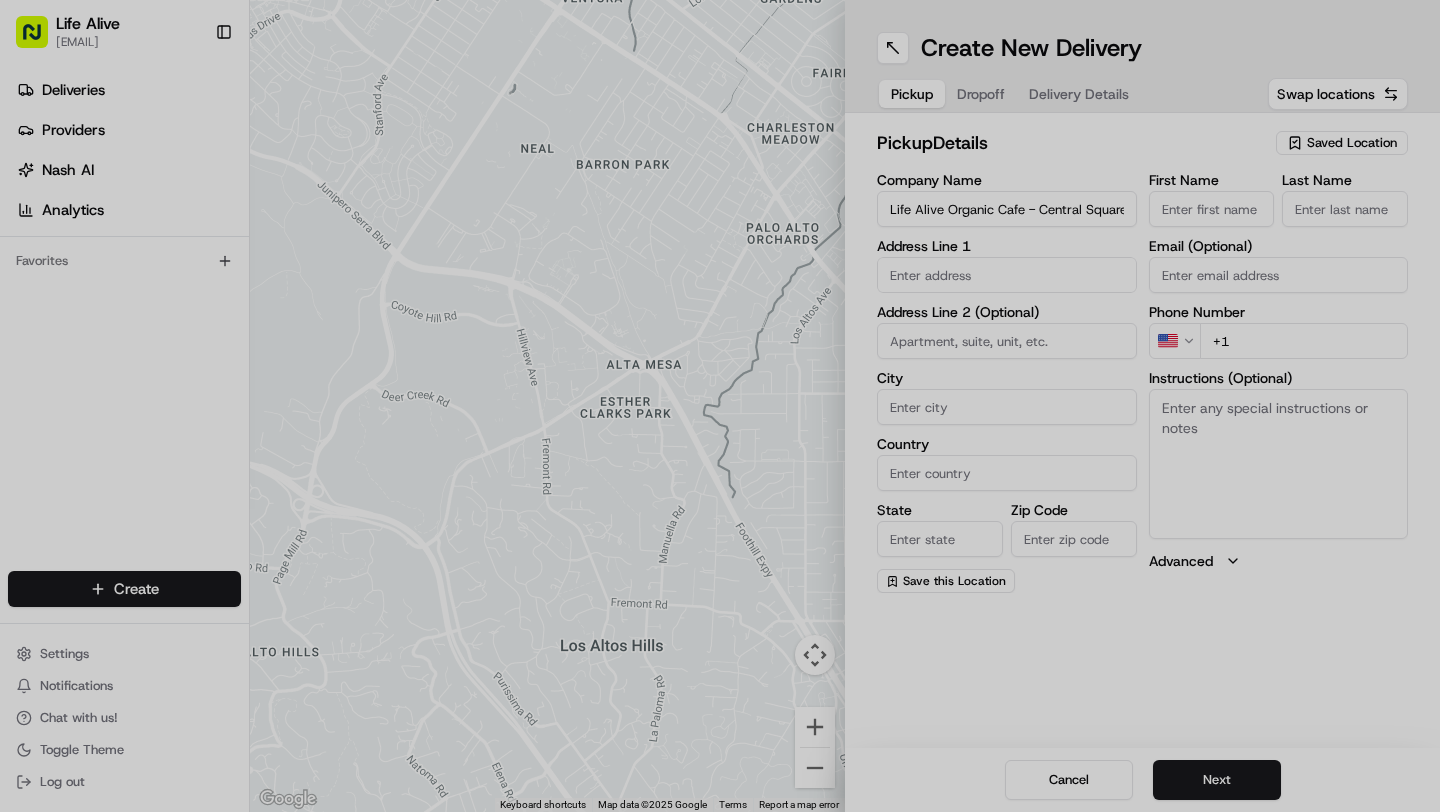 type on "[NUMBER] [STREET]" 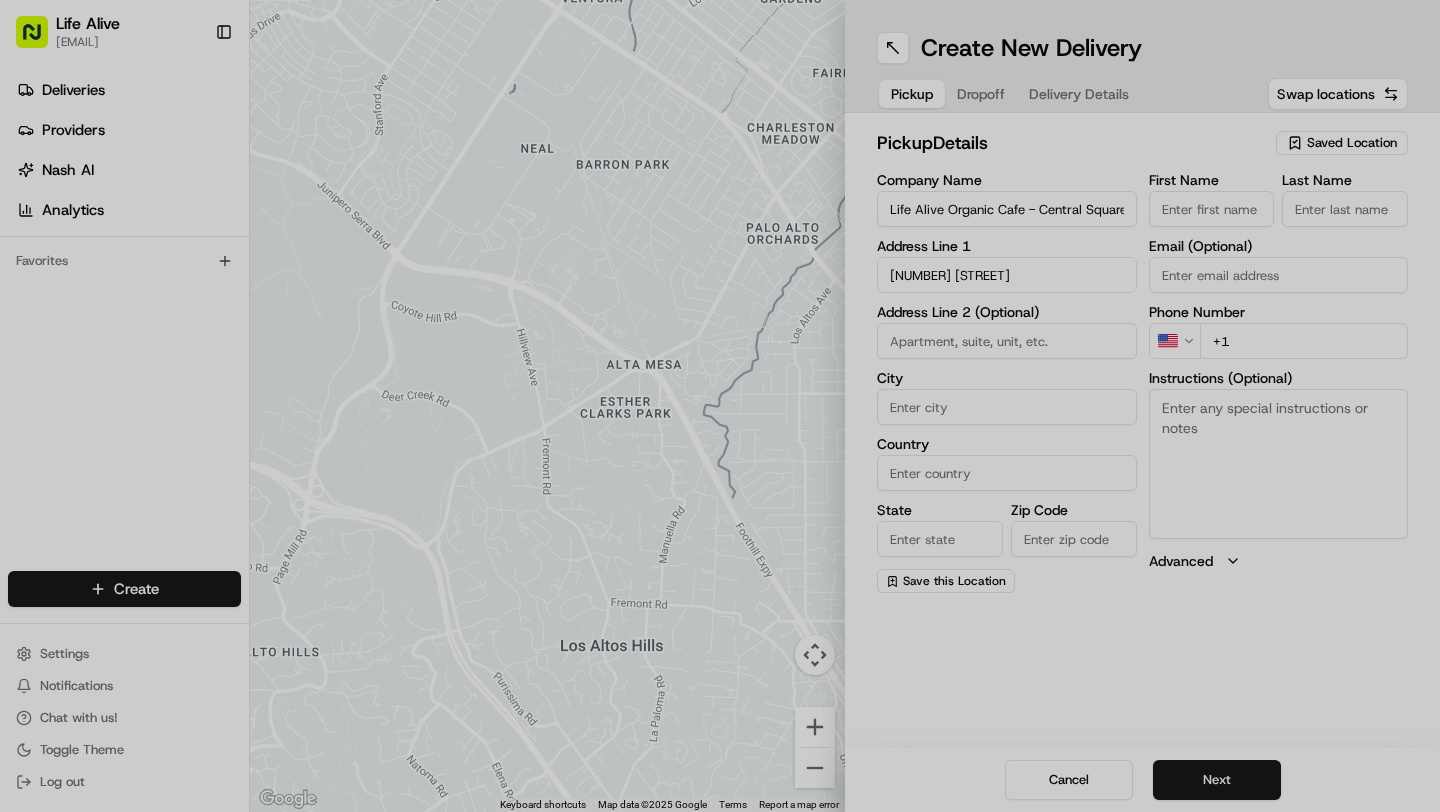 type on "[CITY]" 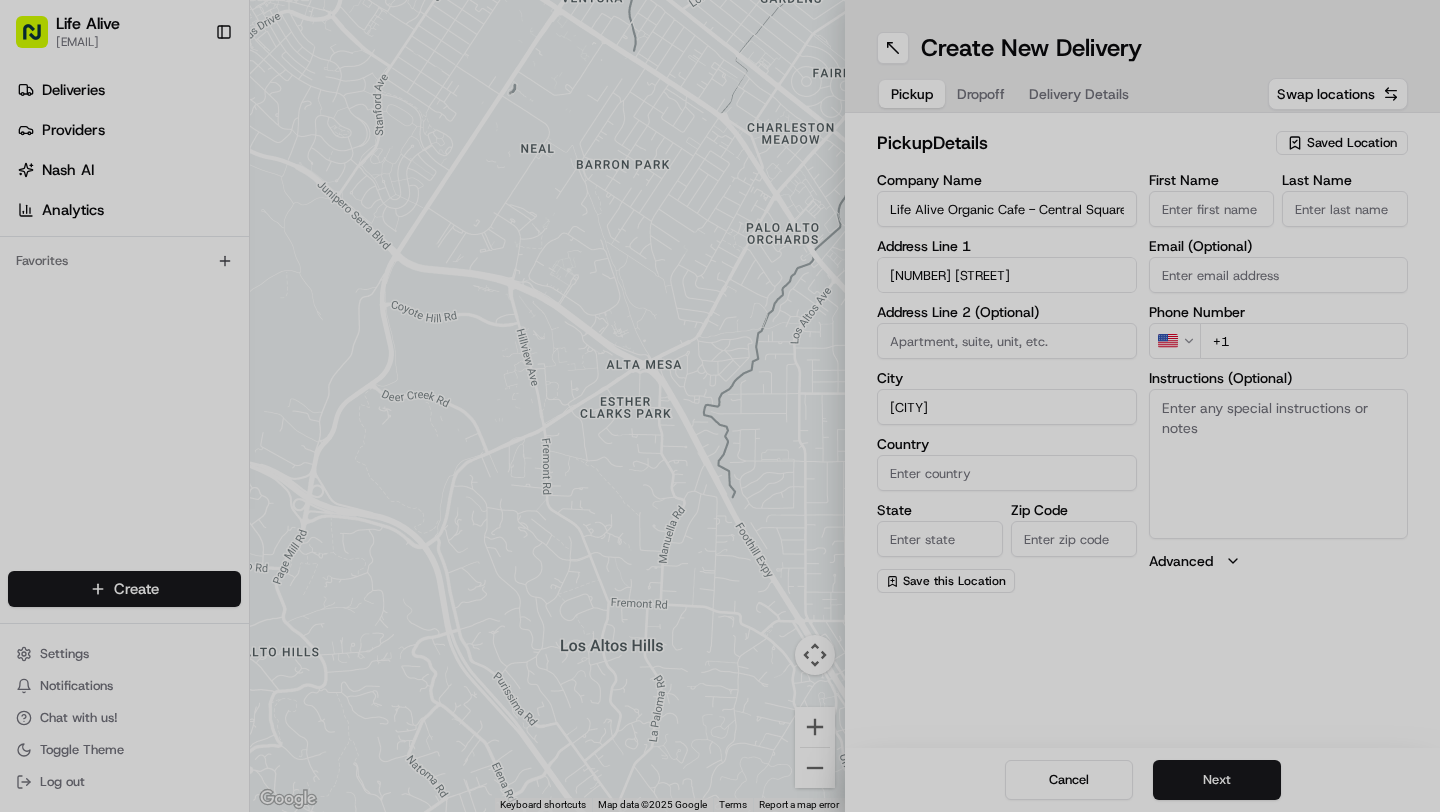 type on "United States" 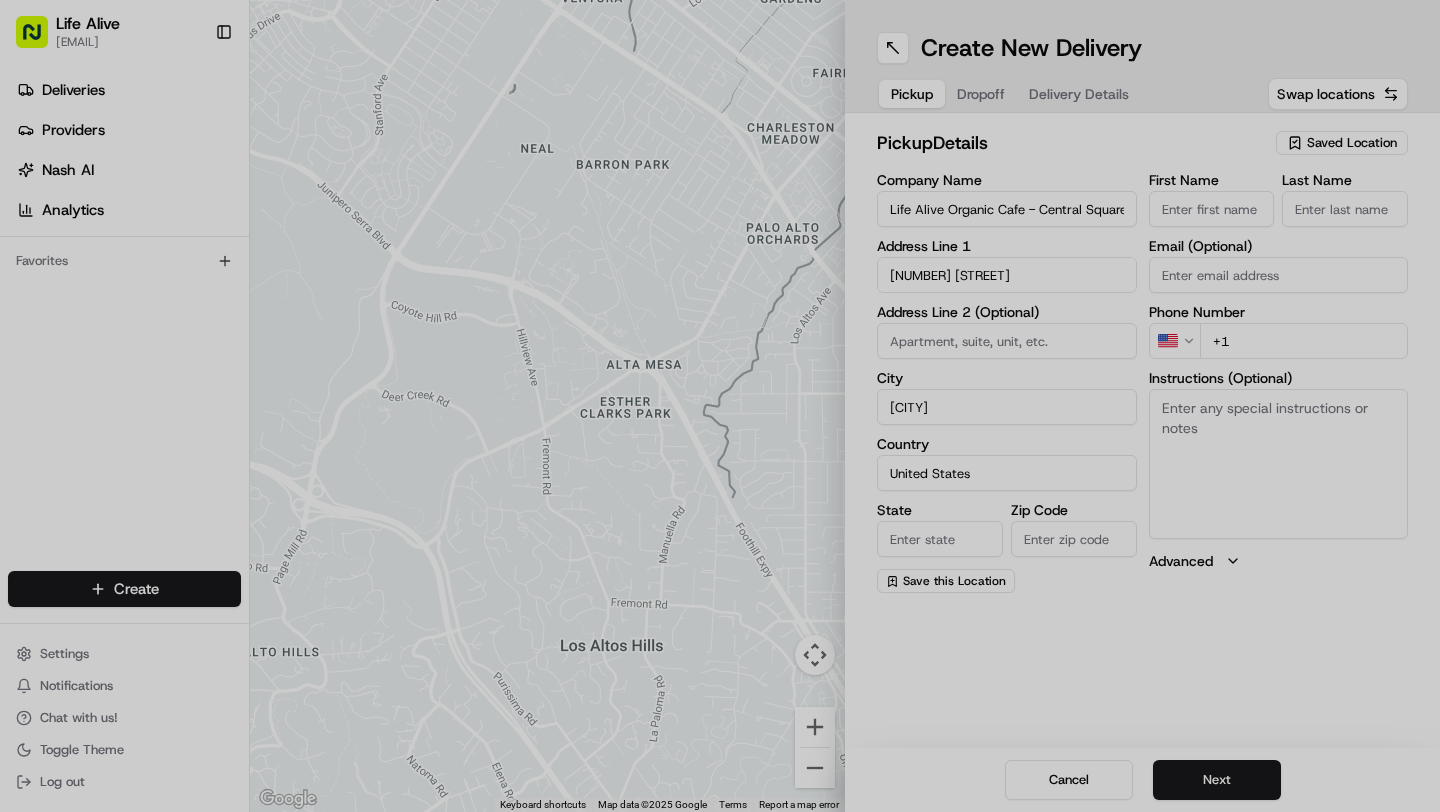 type on "MA" 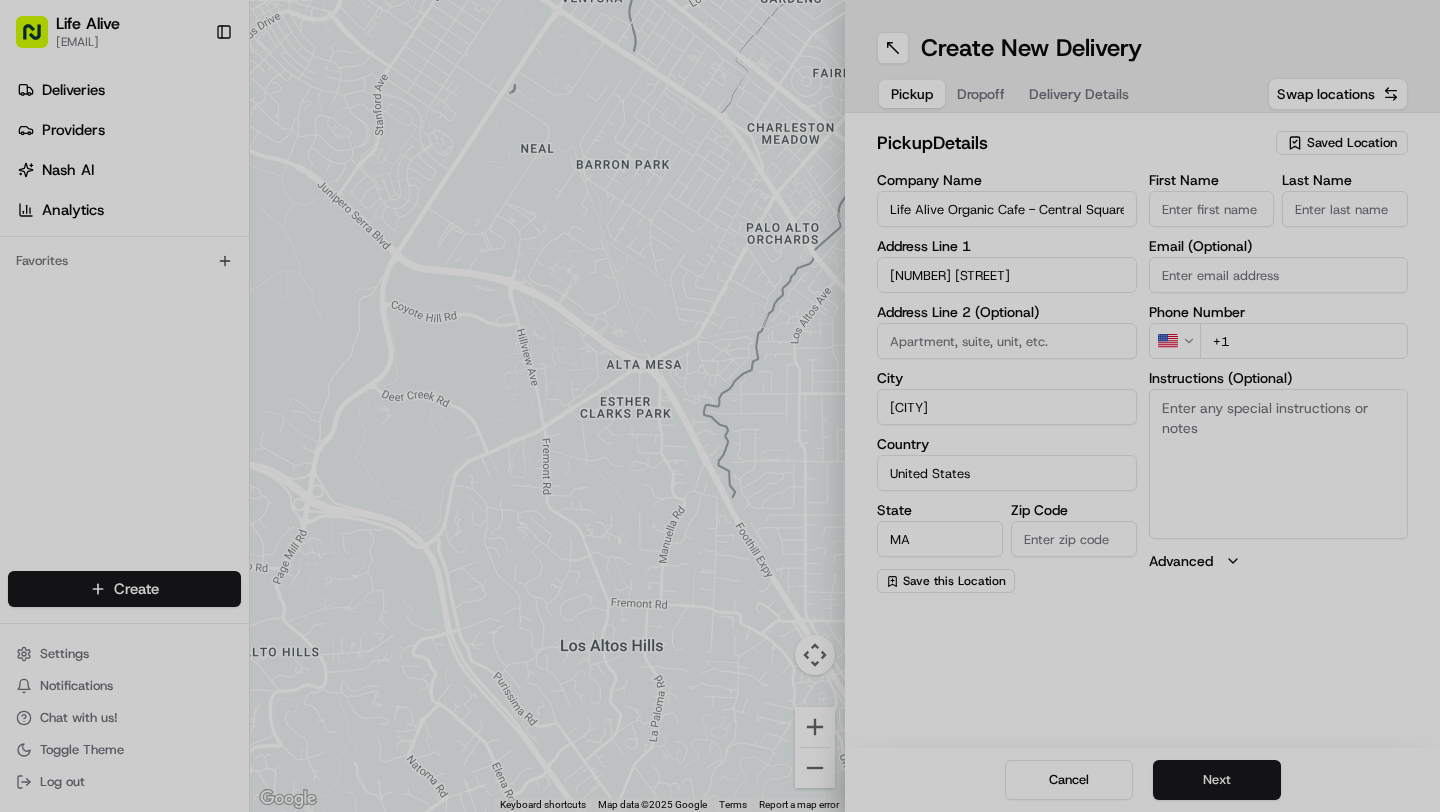 type on "02139" 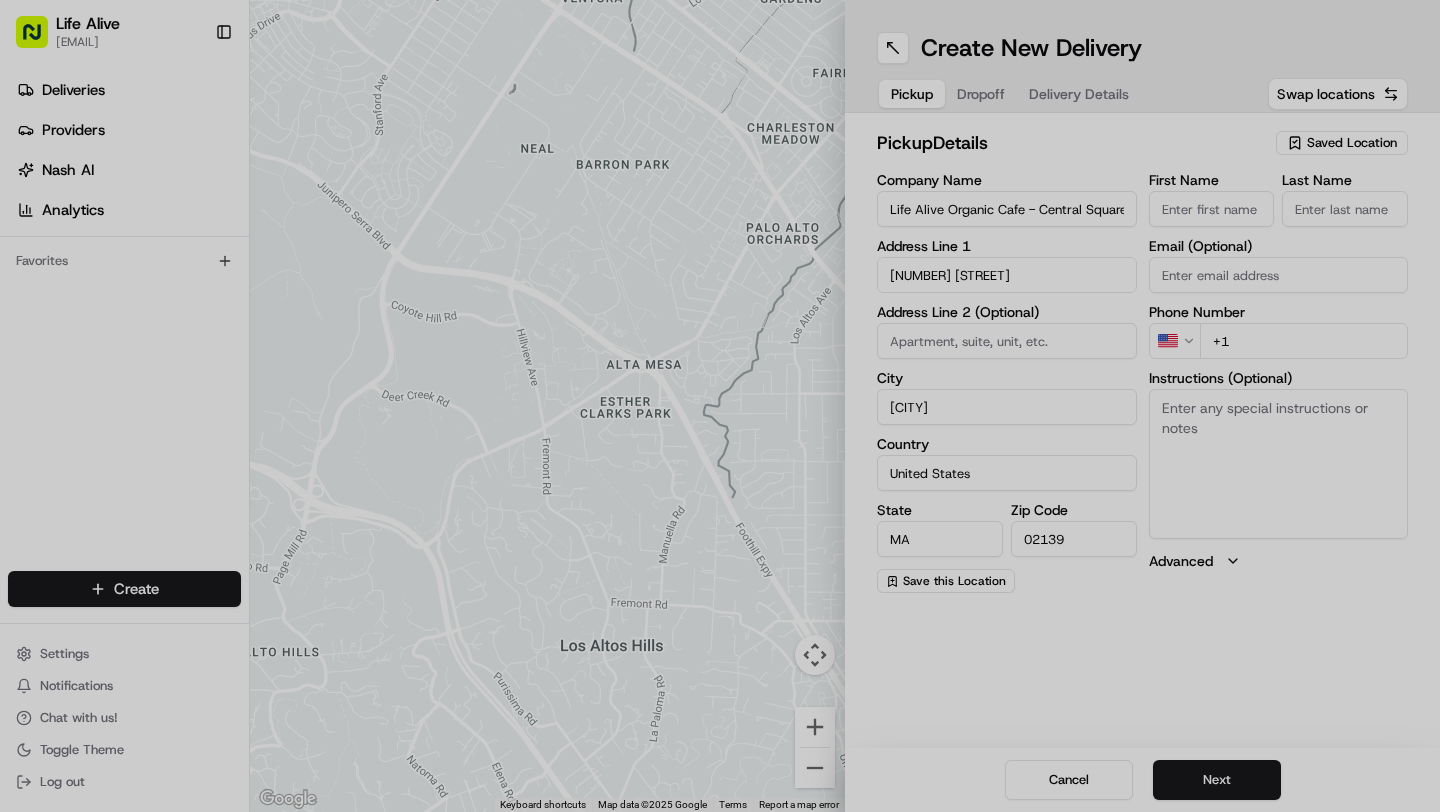 type on "[NAME]" 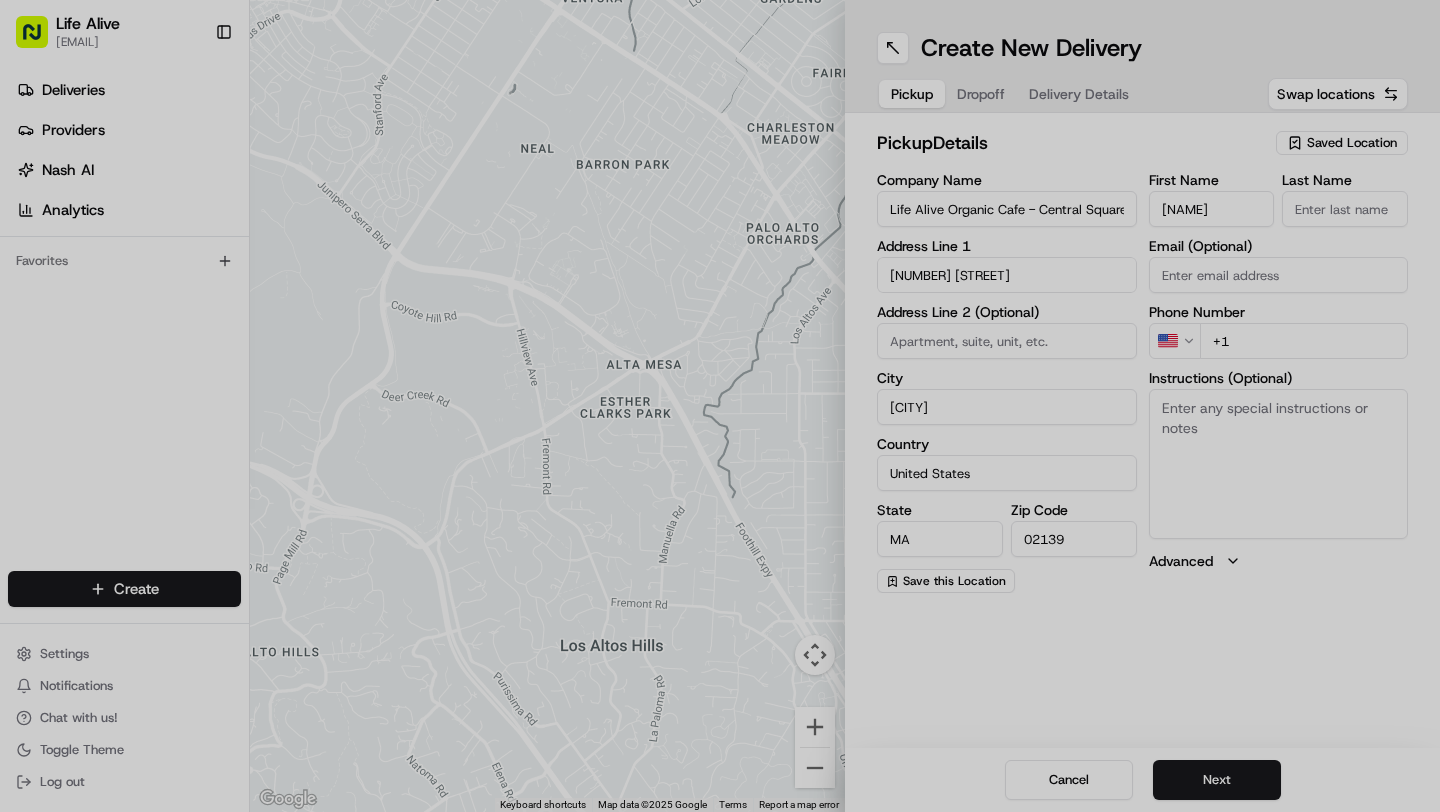 type on "[NAME]" 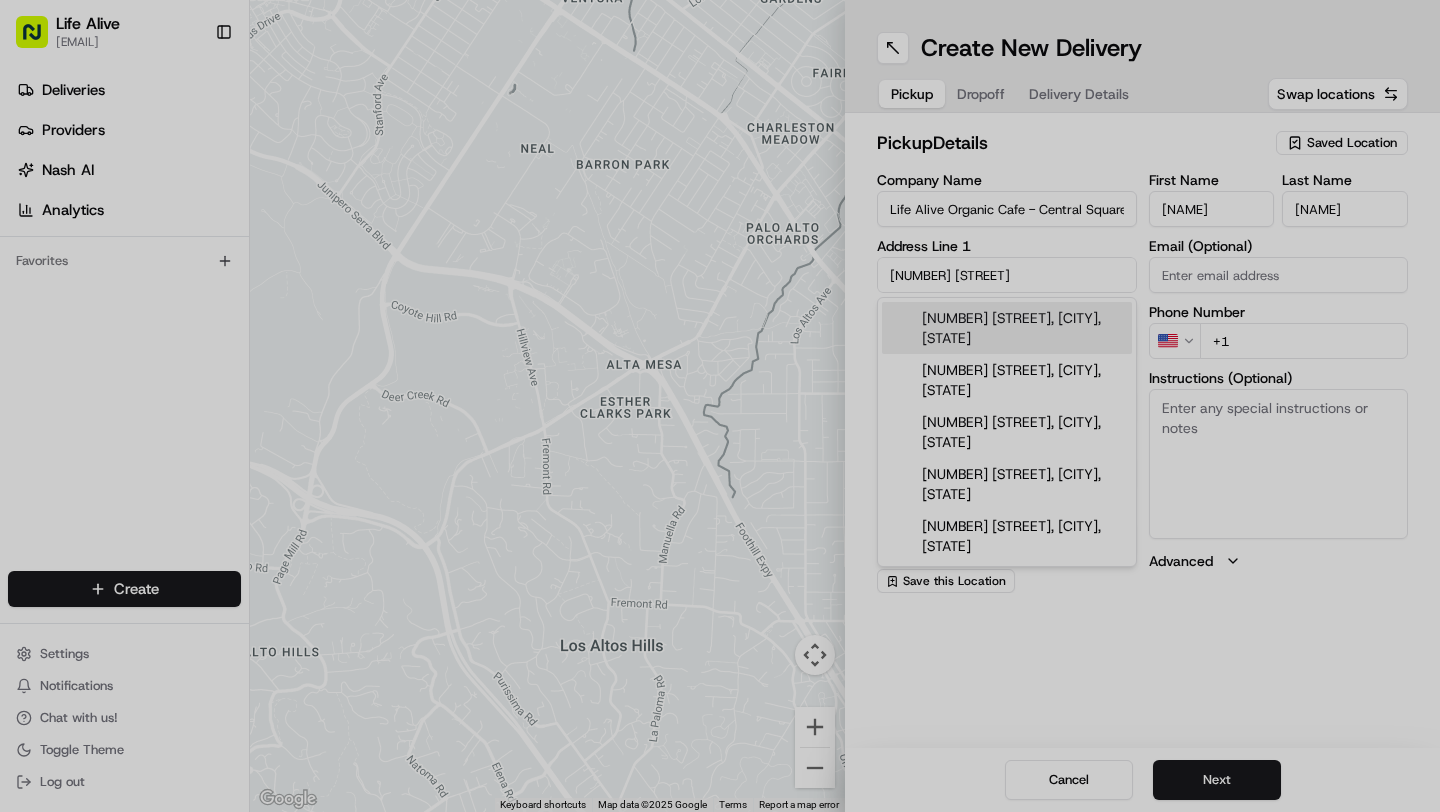 click at bounding box center (720, 406) 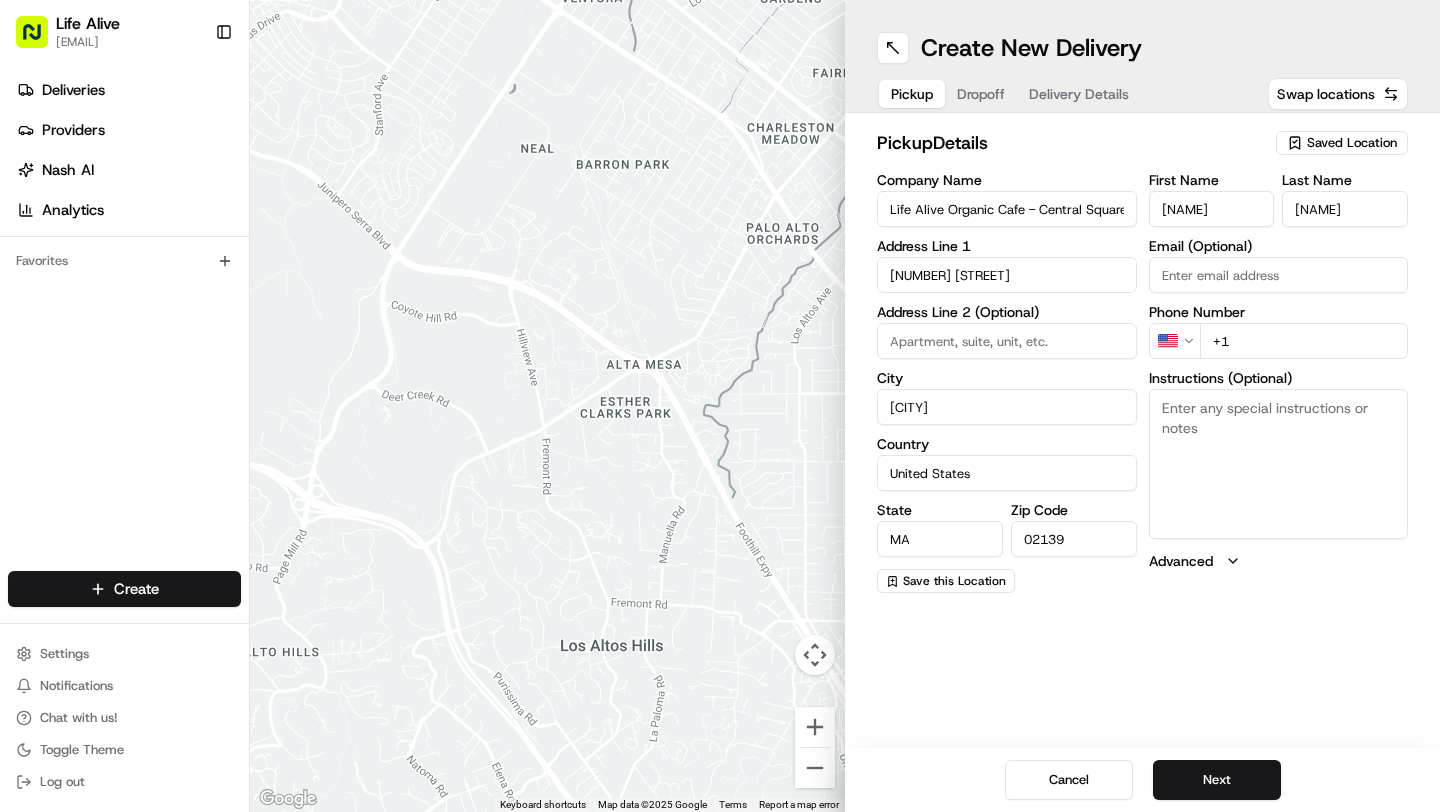 click on "+1" at bounding box center (1304, 341) 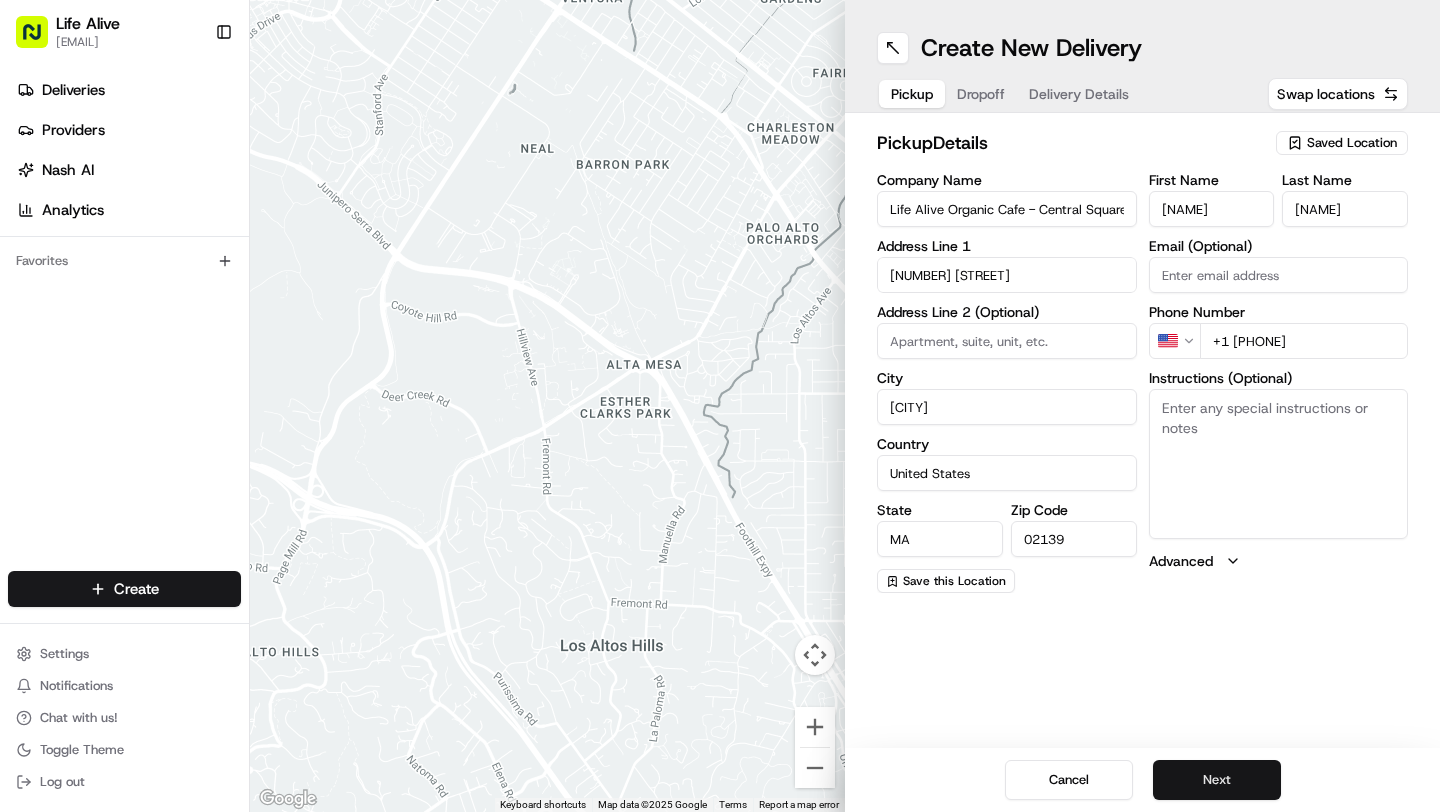 type on "+1 [PHONE]" 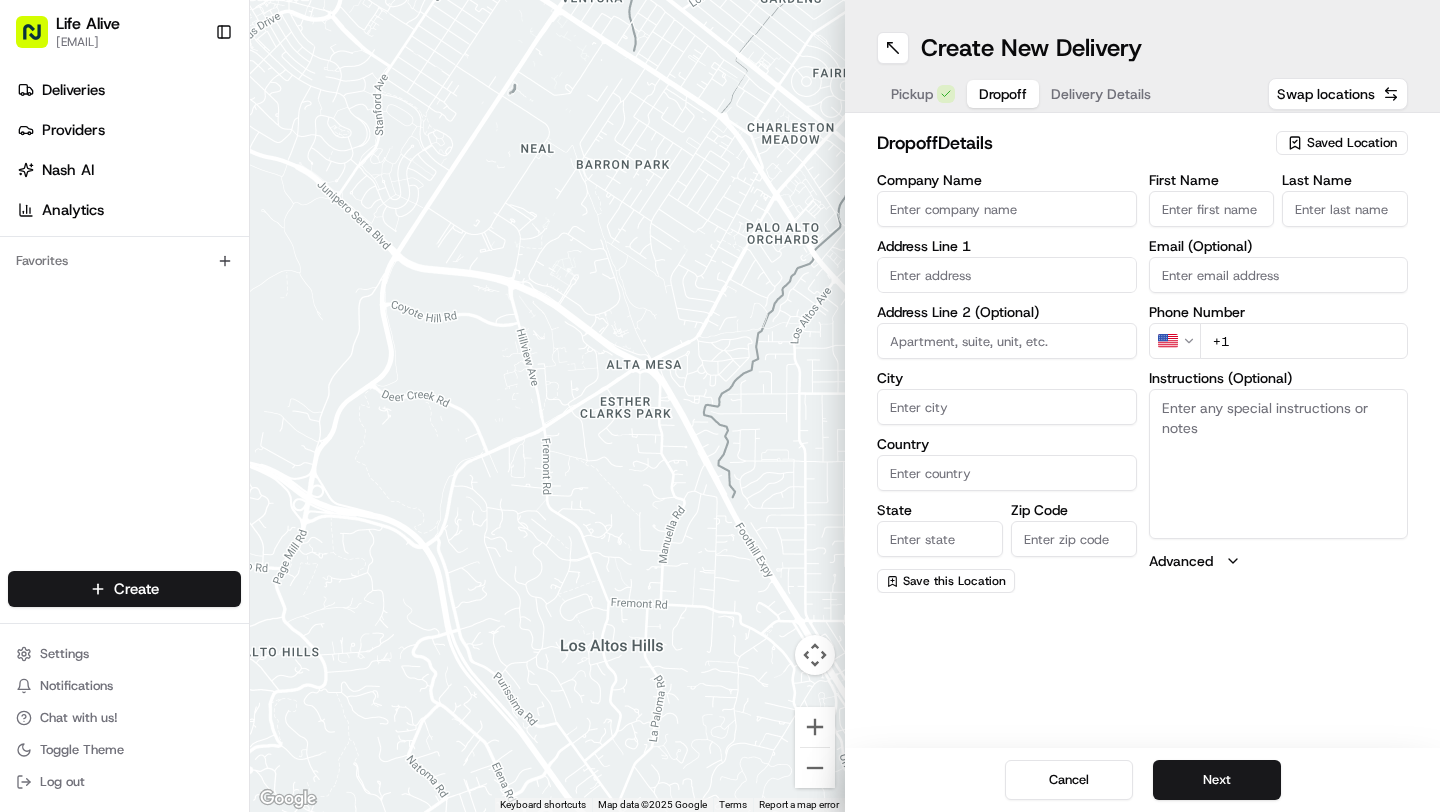 click on "Company Name" at bounding box center (1007, 209) 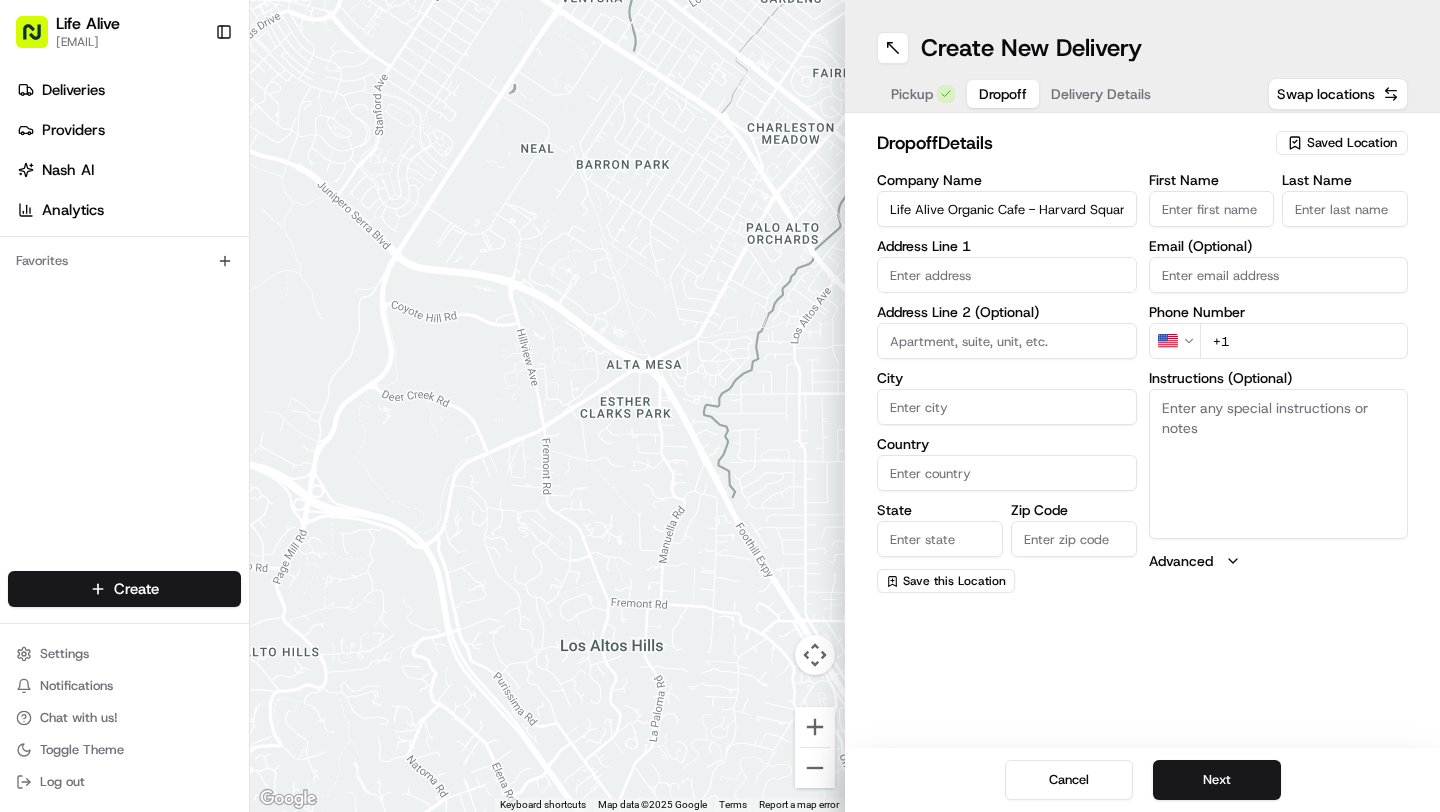 type on "[NUMBER] [STREET]" 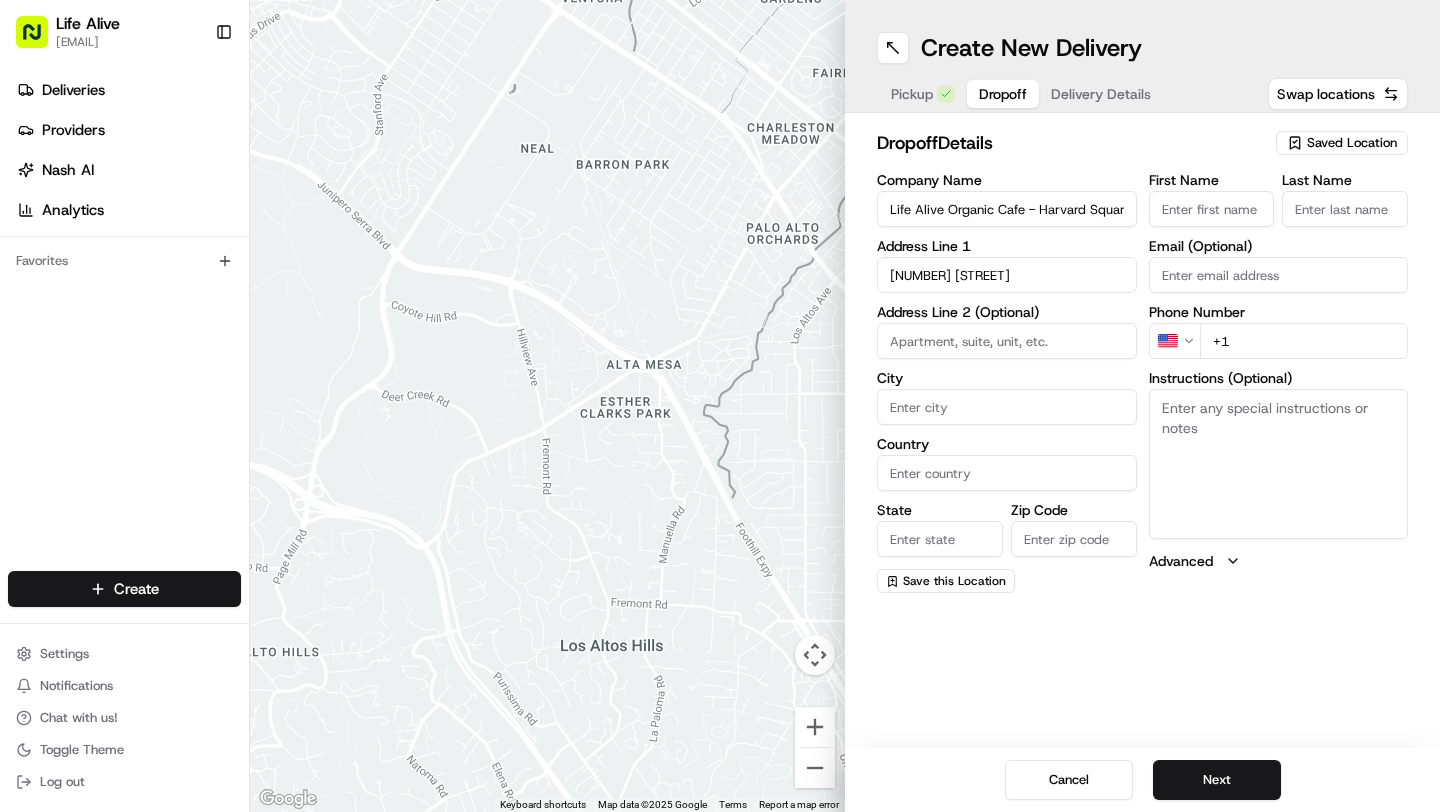 type on "[CITY]" 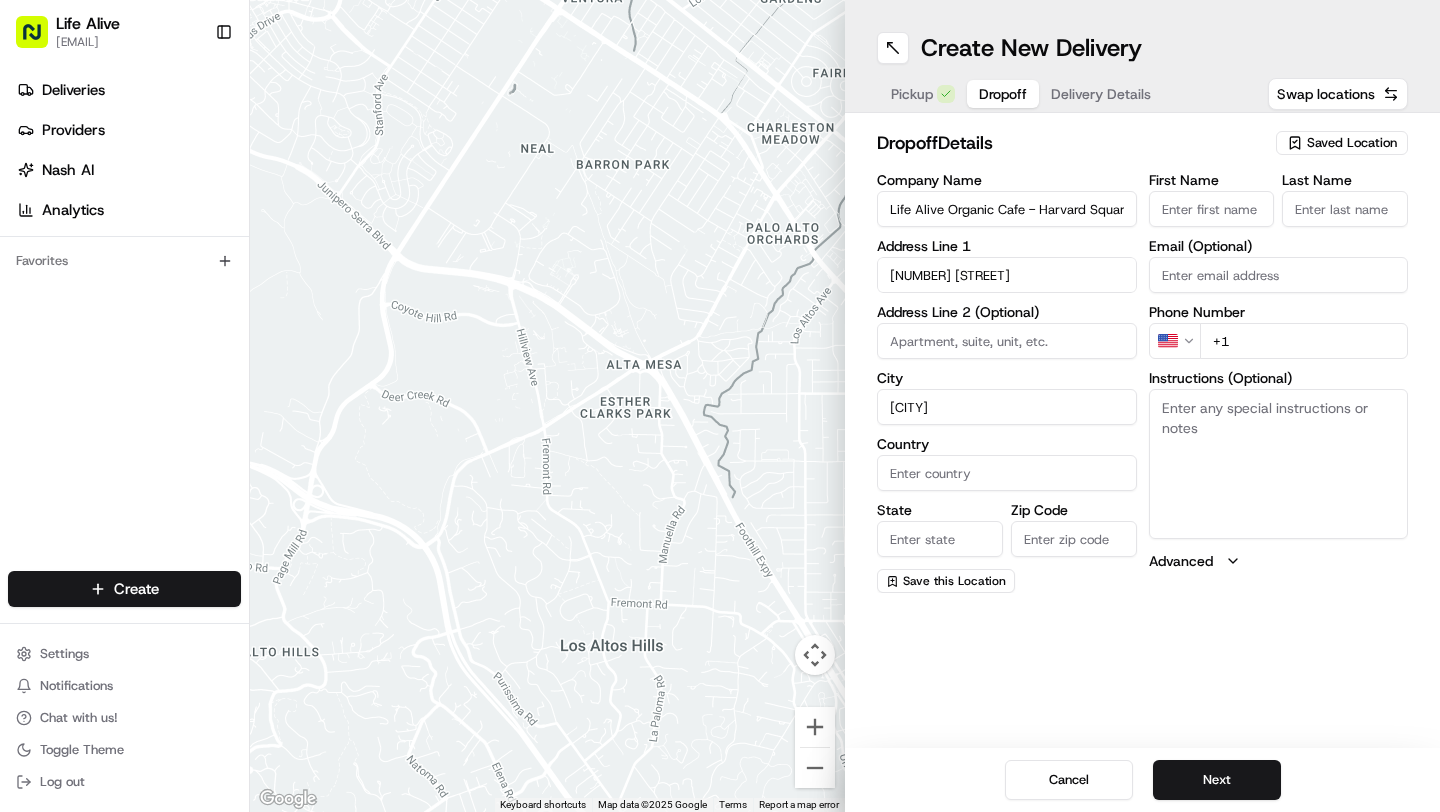 type on "United States" 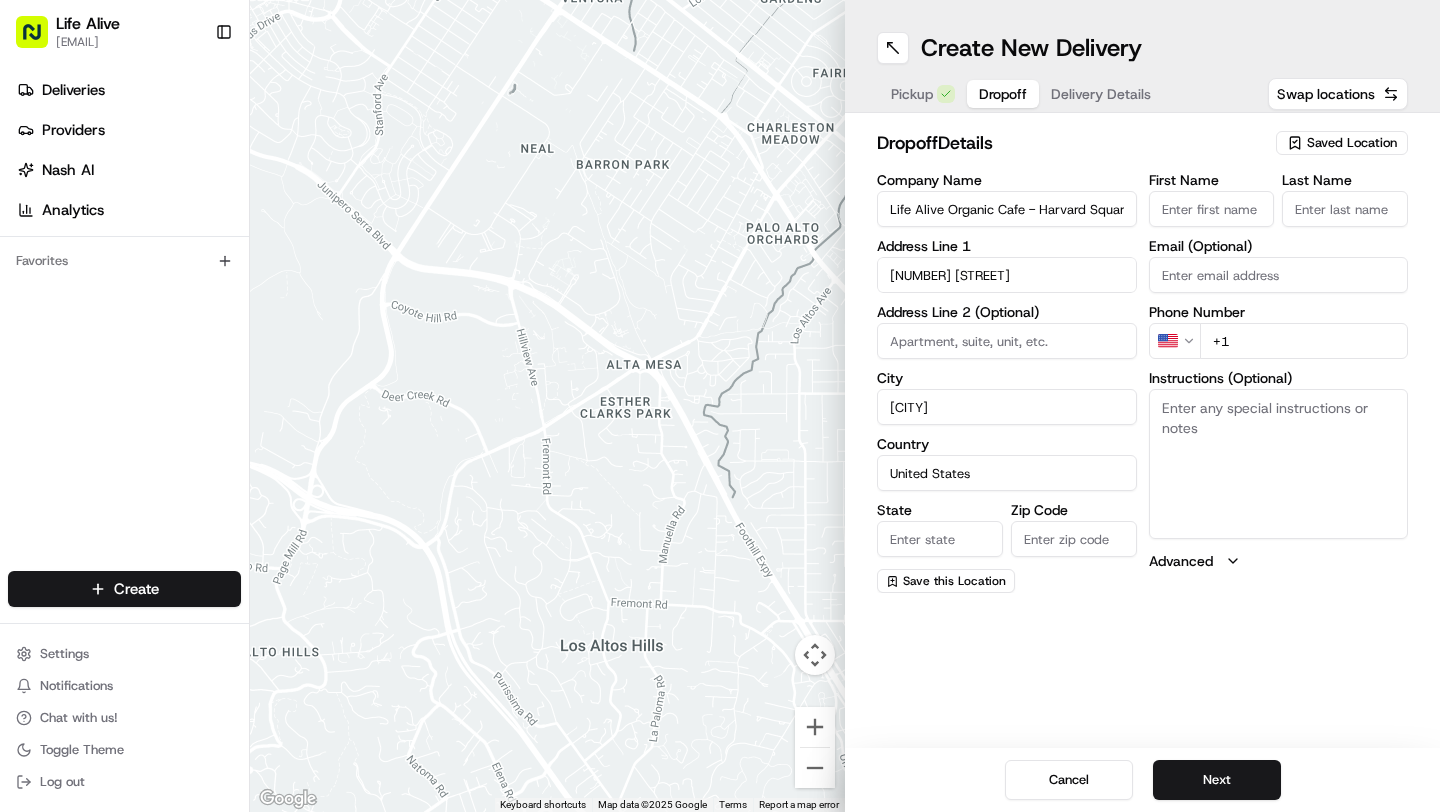 type on "MA" 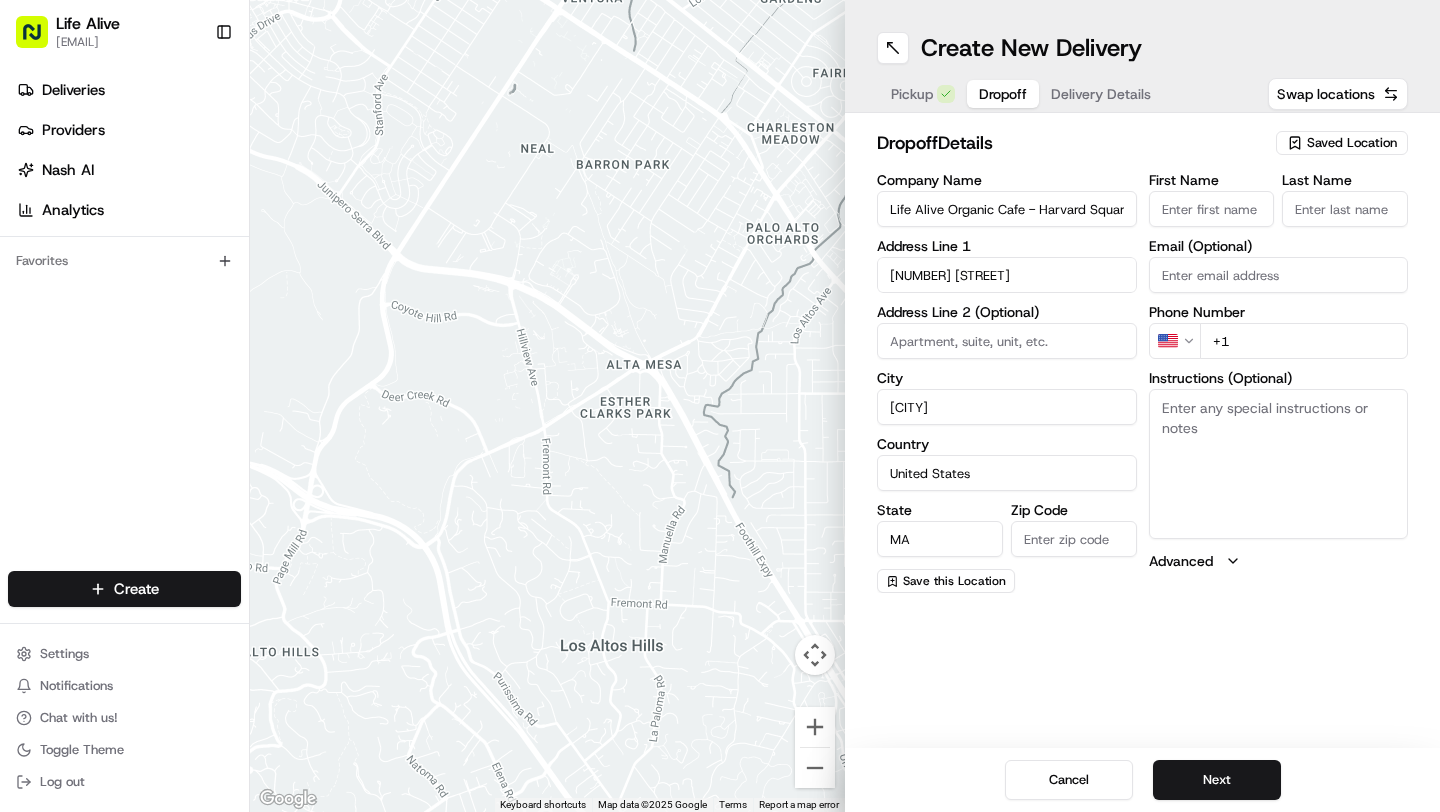 type on "02138" 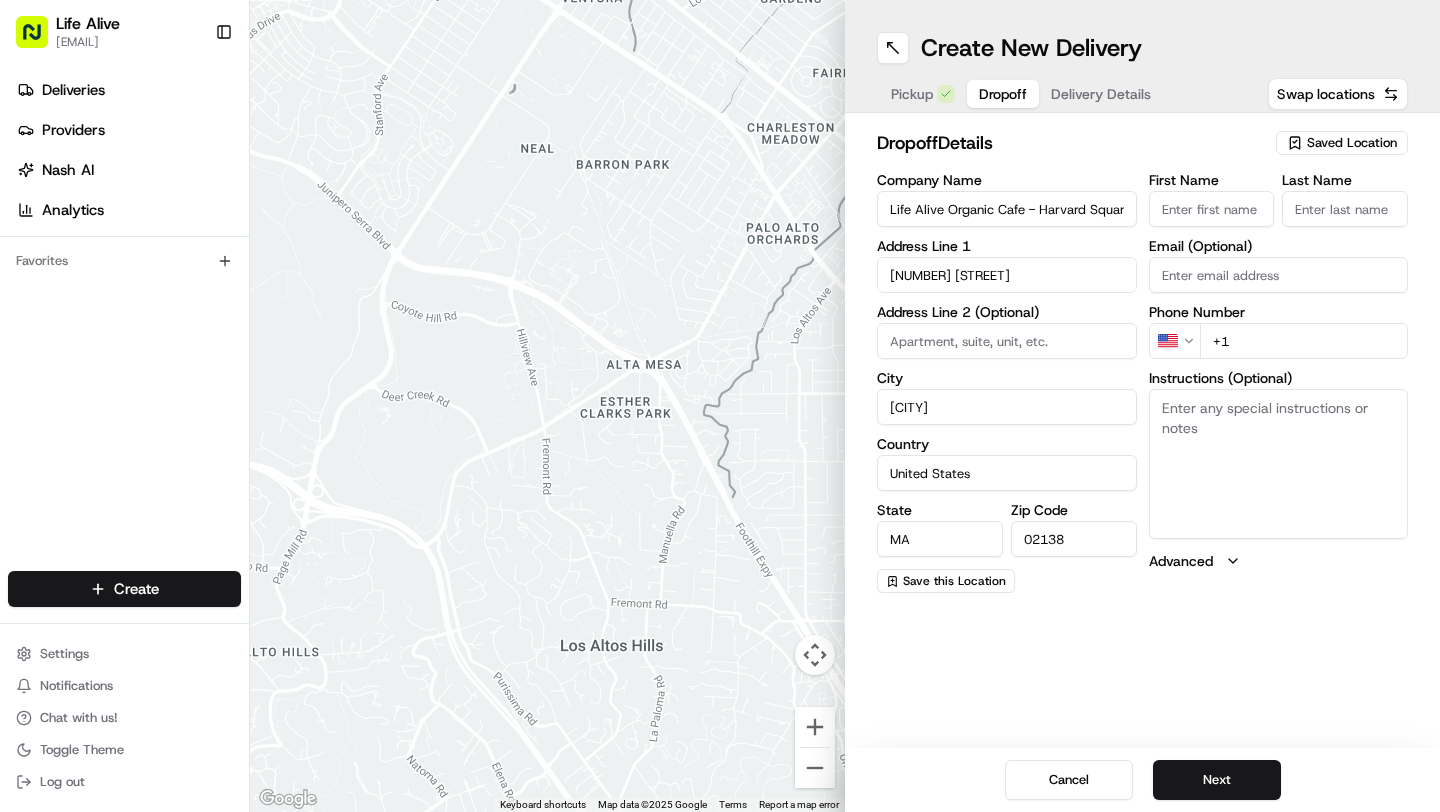 type on "Manager" 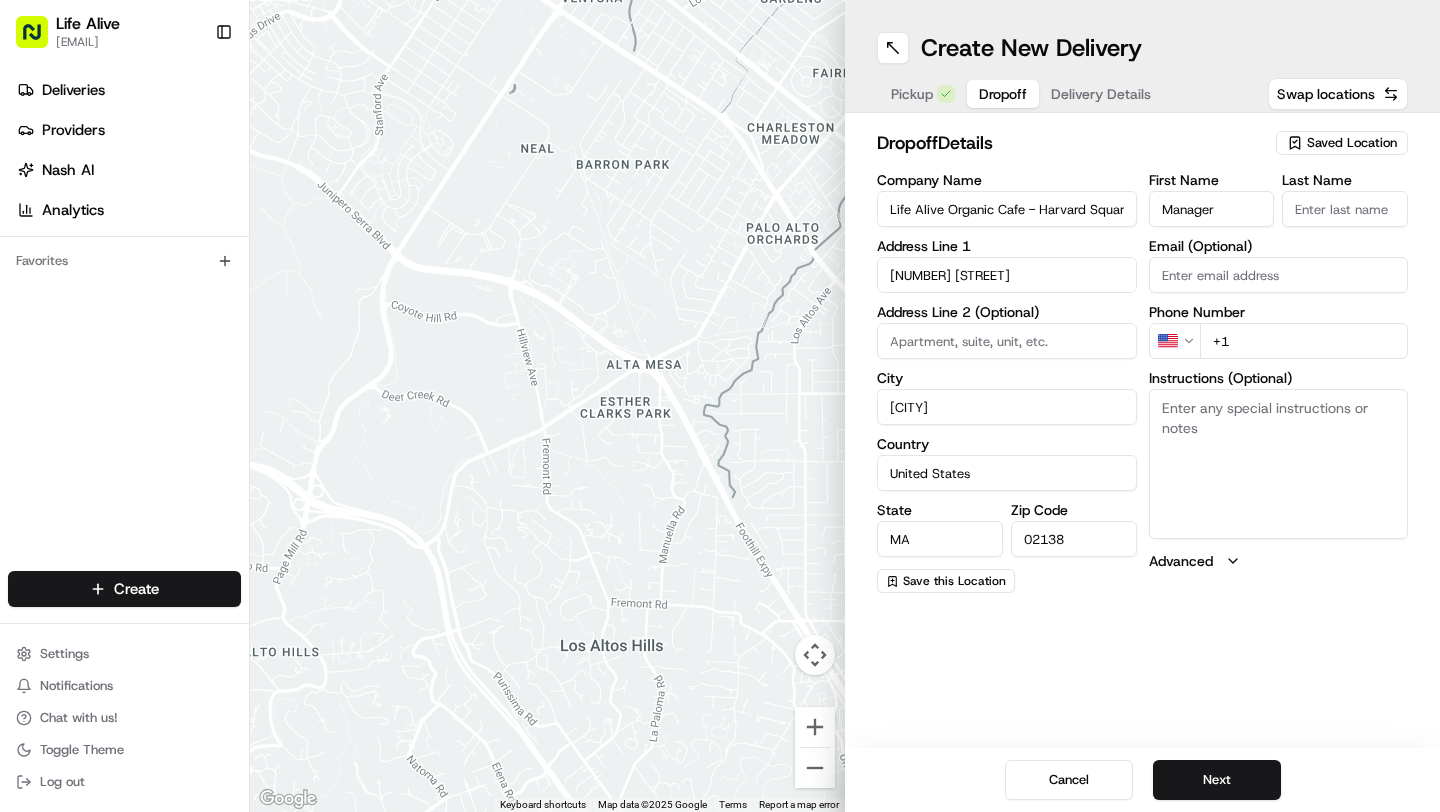 type on "Manager" 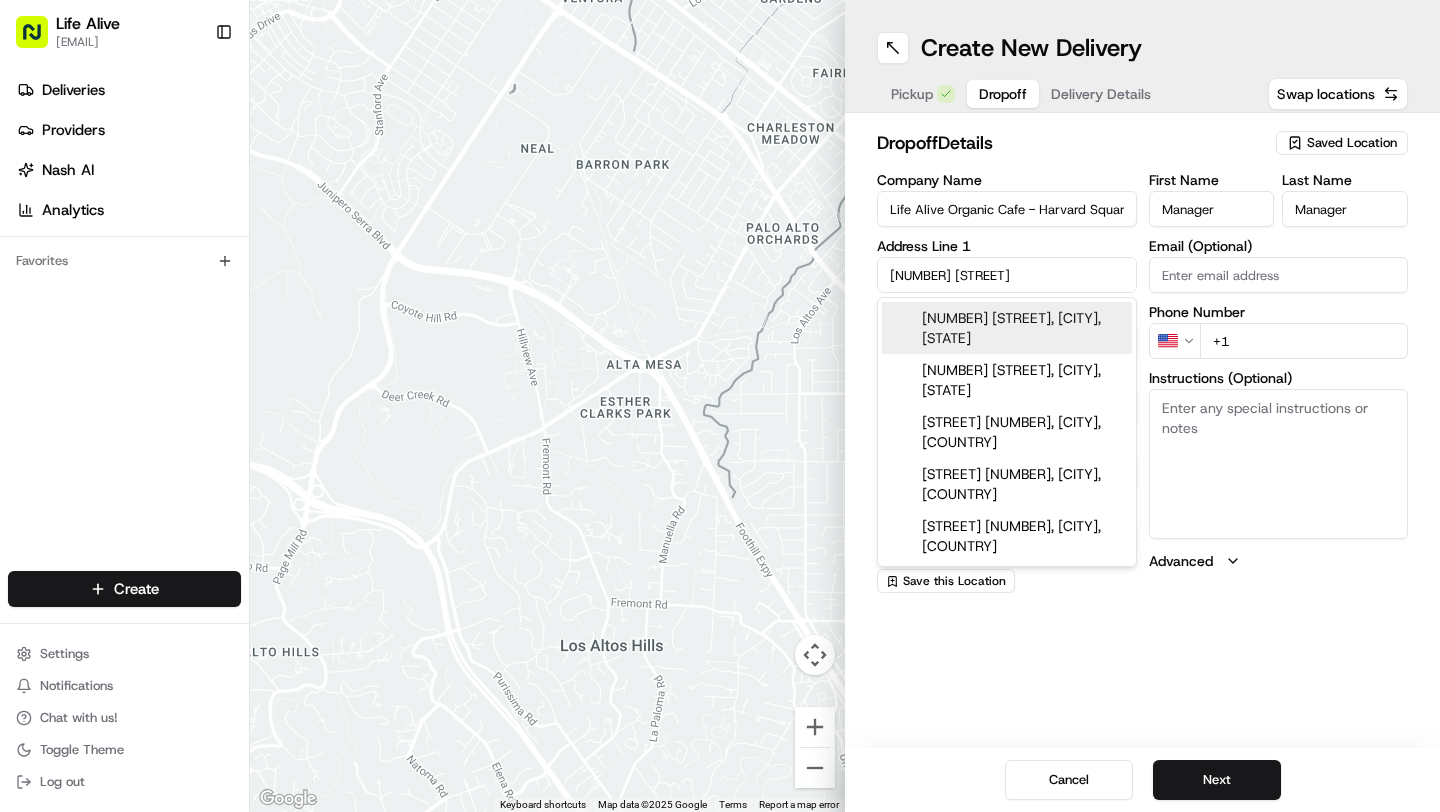 click on "+1" at bounding box center (1304, 341) 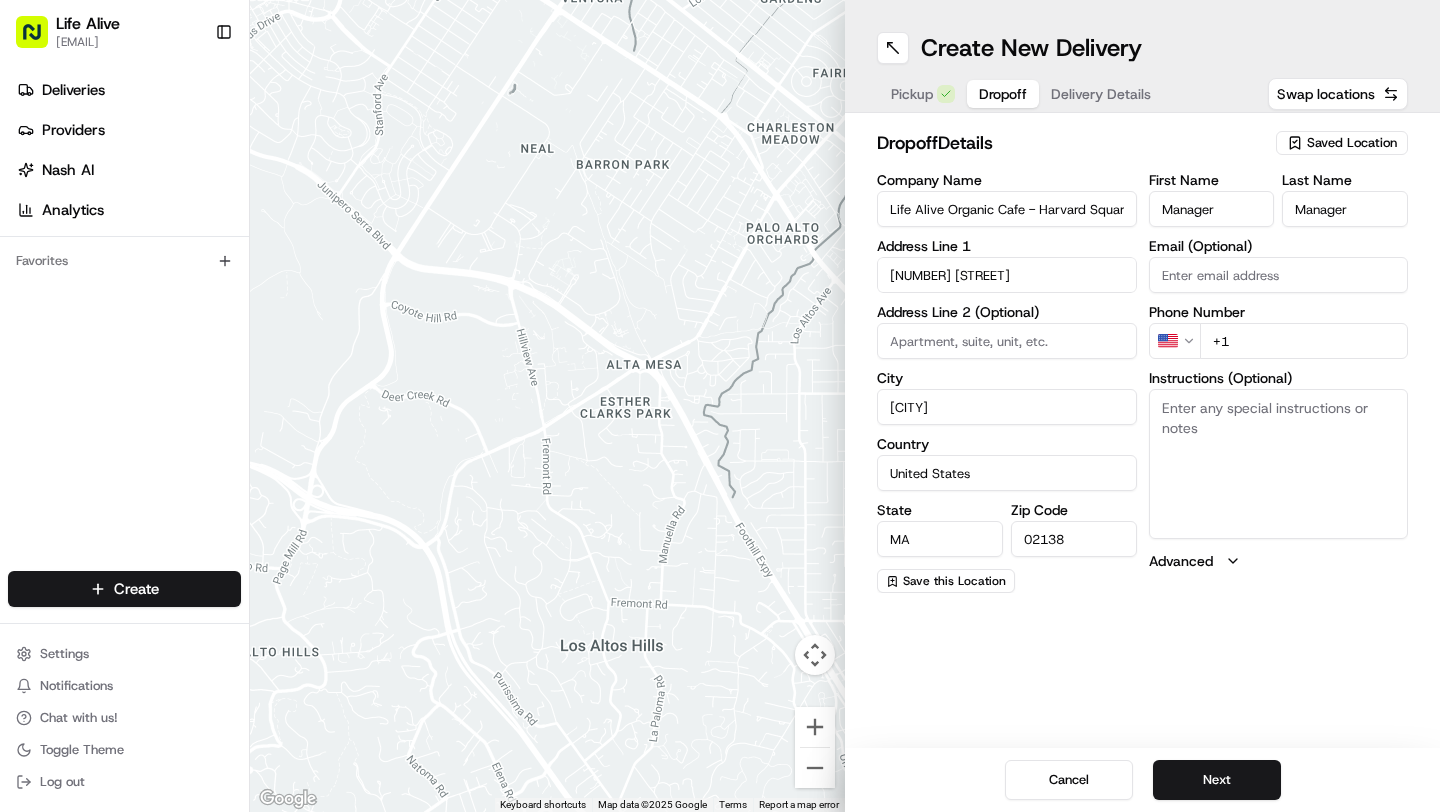 click on "+1" at bounding box center [1304, 341] 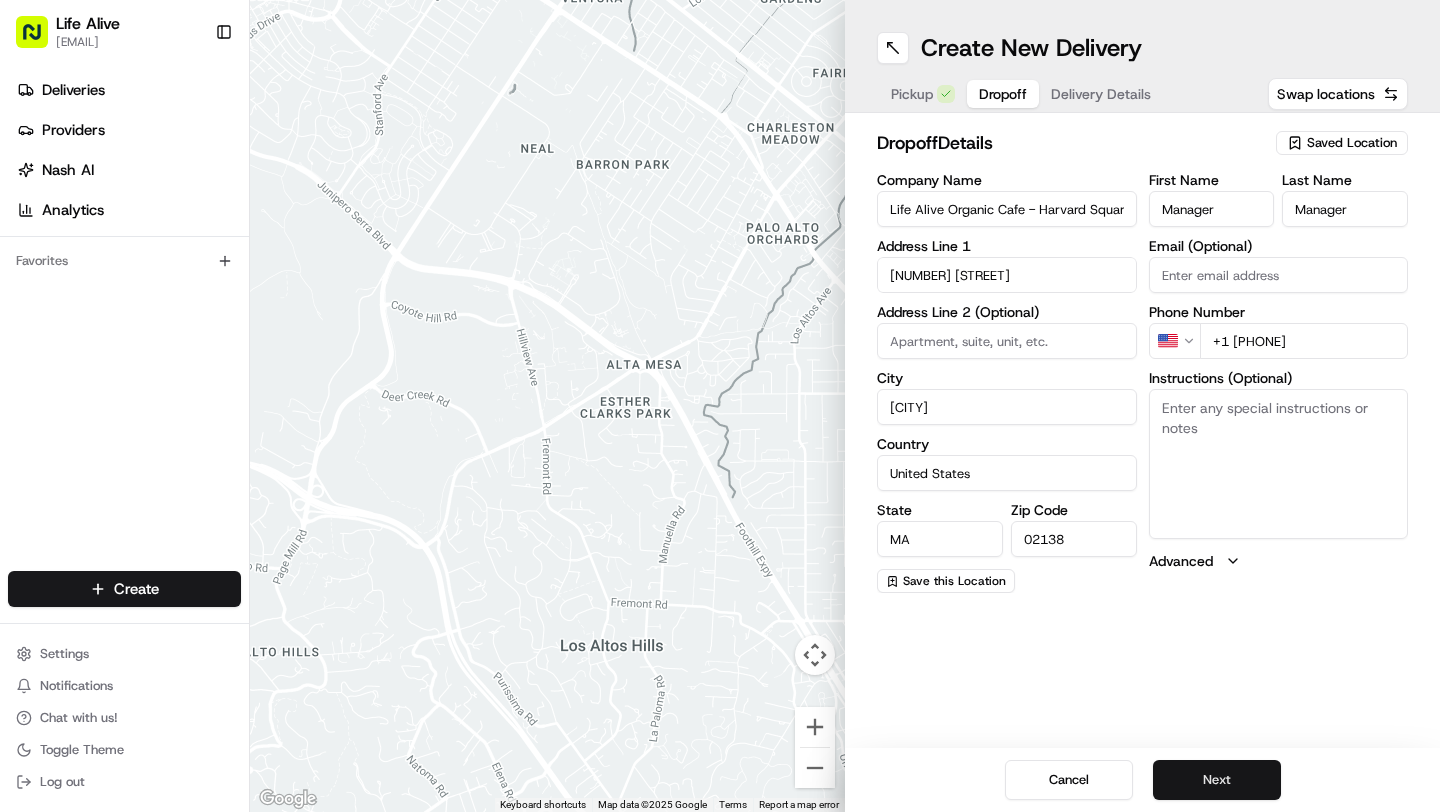 type on "+1 [PHONE]" 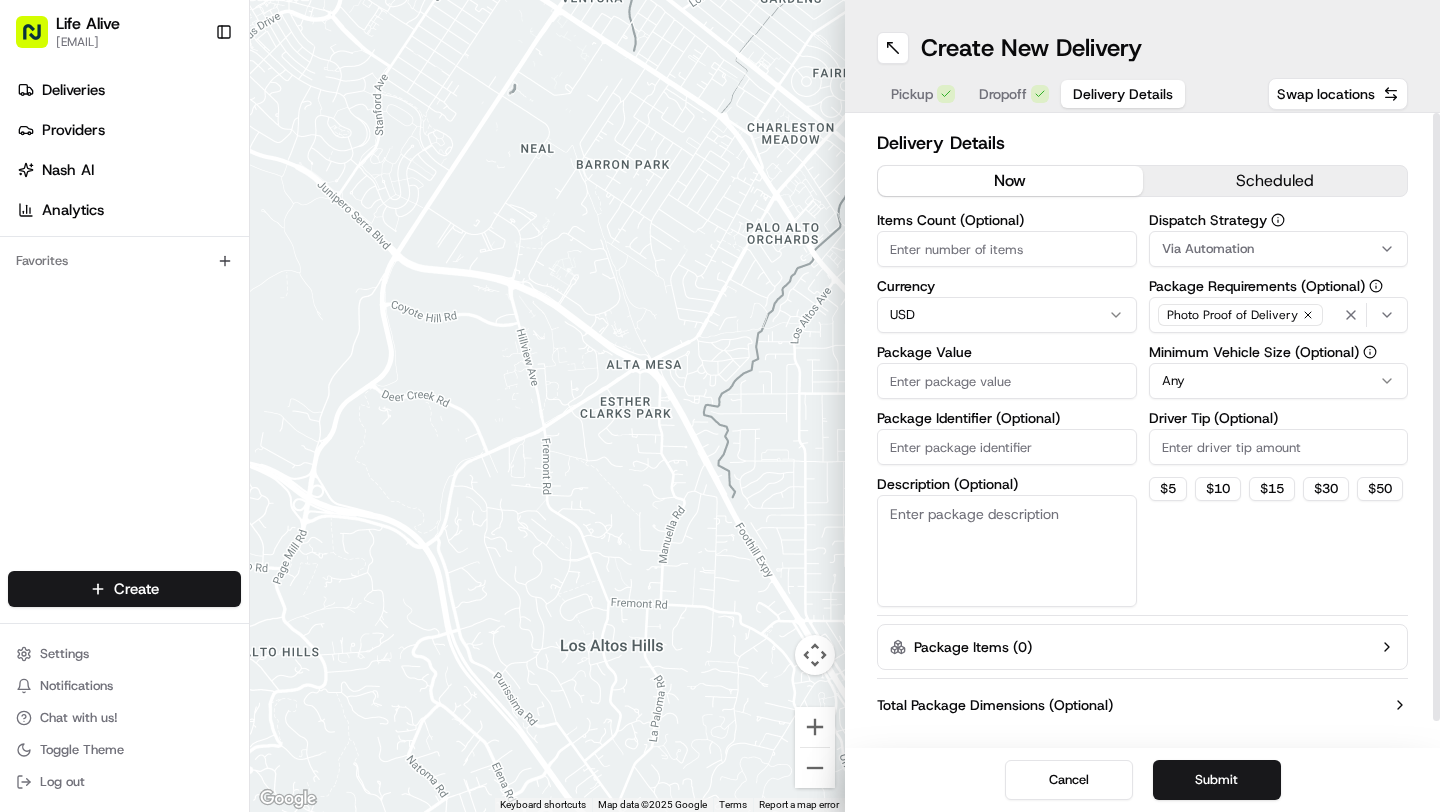 click on "Package Value" at bounding box center (1007, 381) 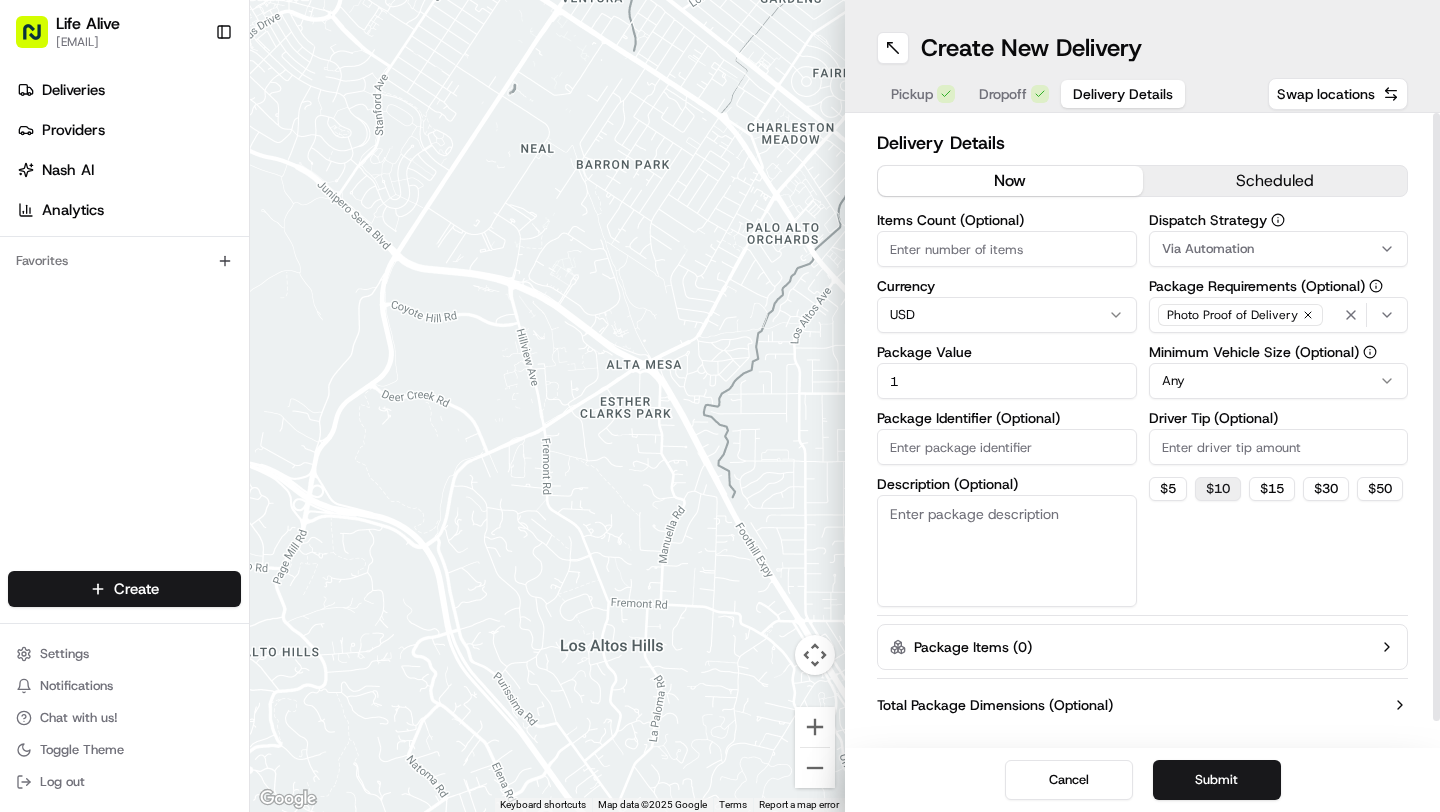 type on "1" 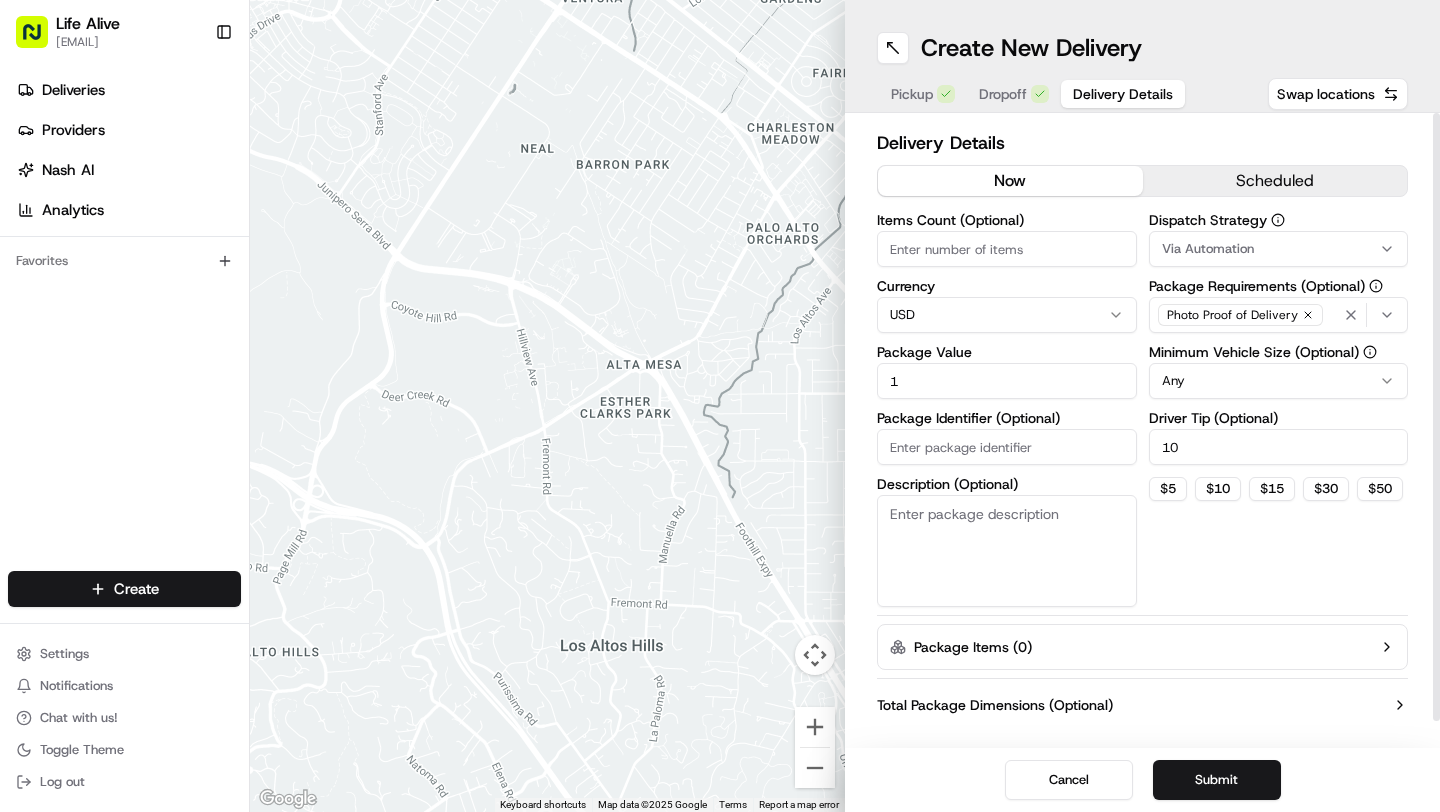 click on "[NAME] [EMAIL] [PHONE] [DATE] [TIME] [COUNT] [CURRENCY] [VALUE]" at bounding box center (720, 406) 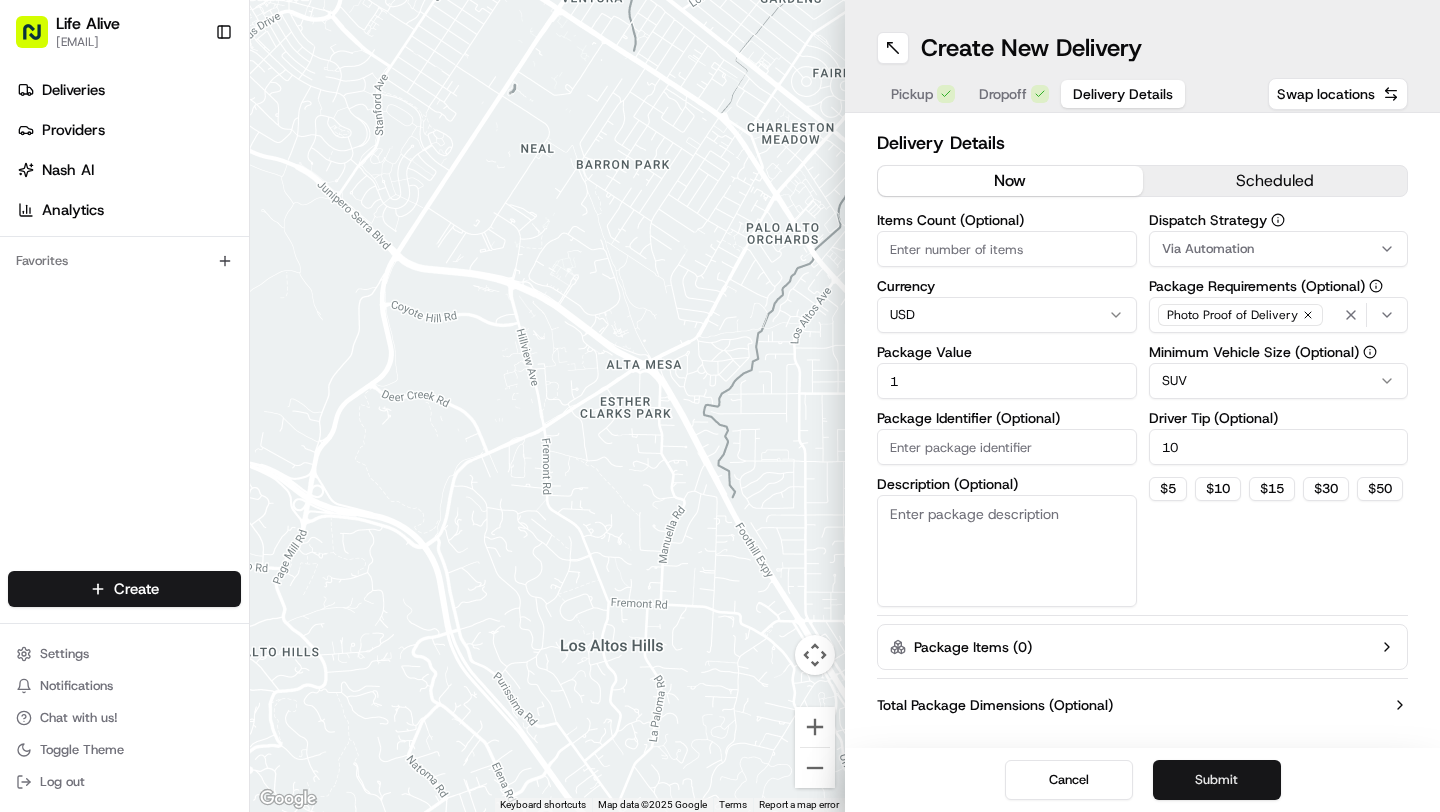 click on "Submit" at bounding box center (1217, 780) 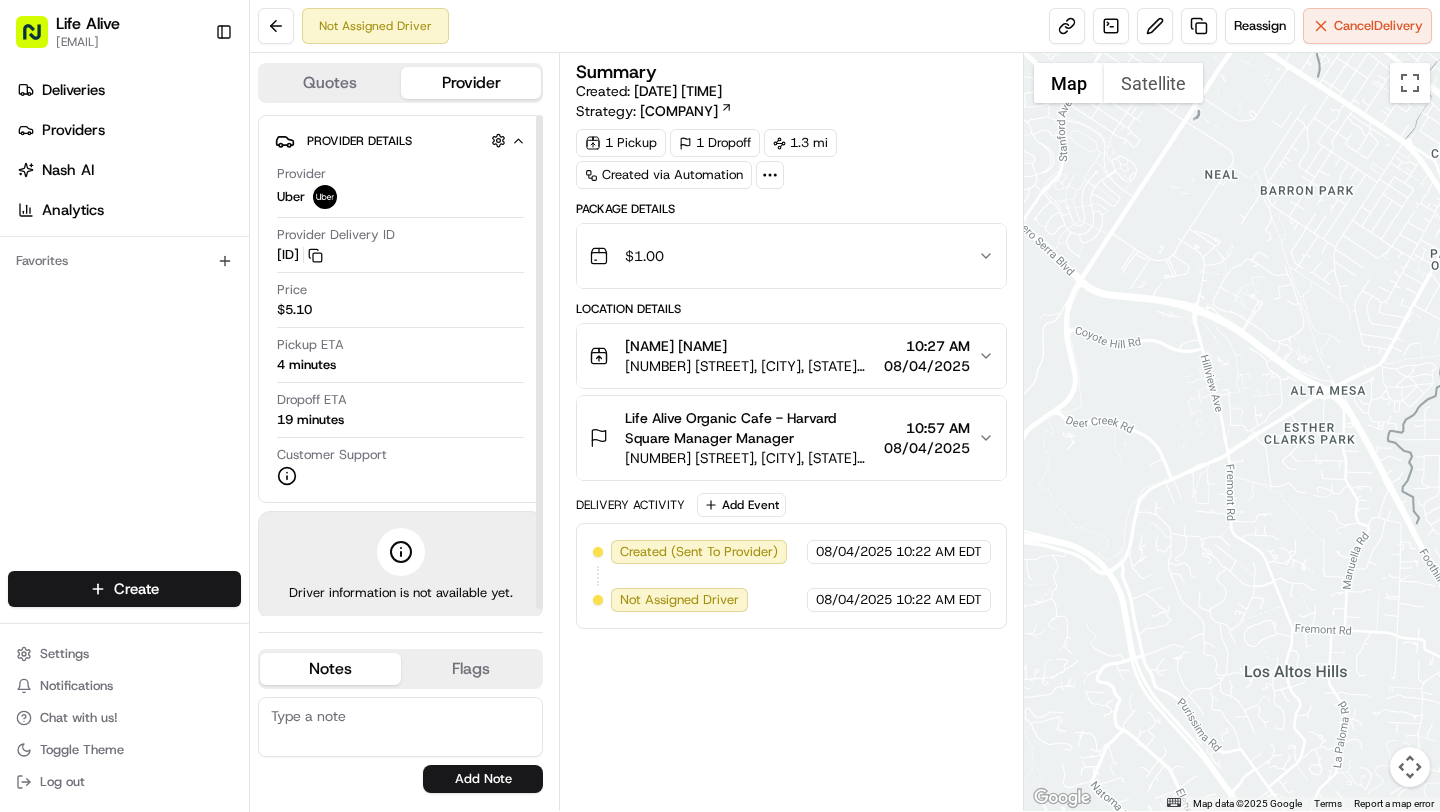 click on "Provider Uber" at bounding box center [400, 191] 